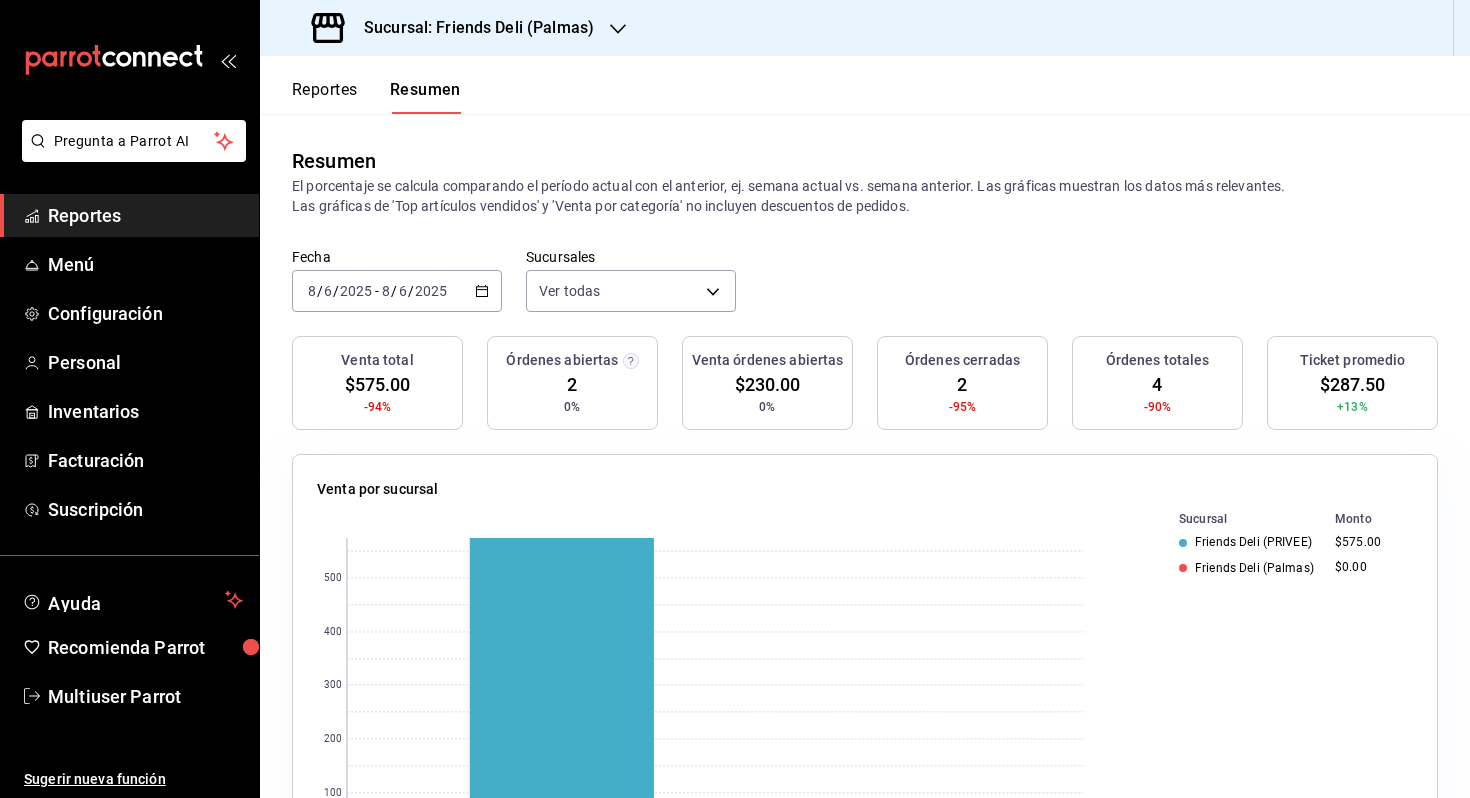 scroll, scrollTop: 0, scrollLeft: 0, axis: both 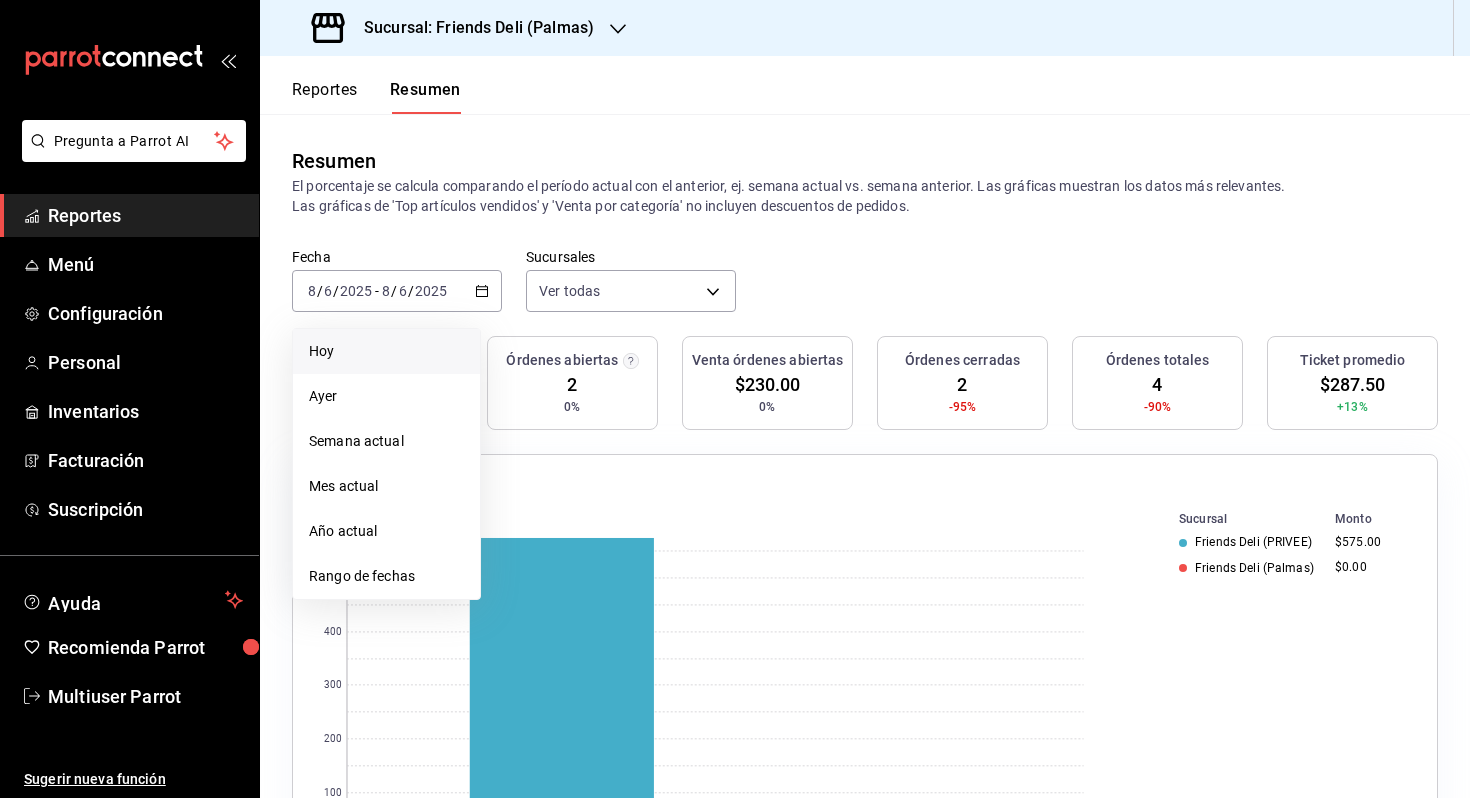 click on "Hoy" at bounding box center (386, 351) 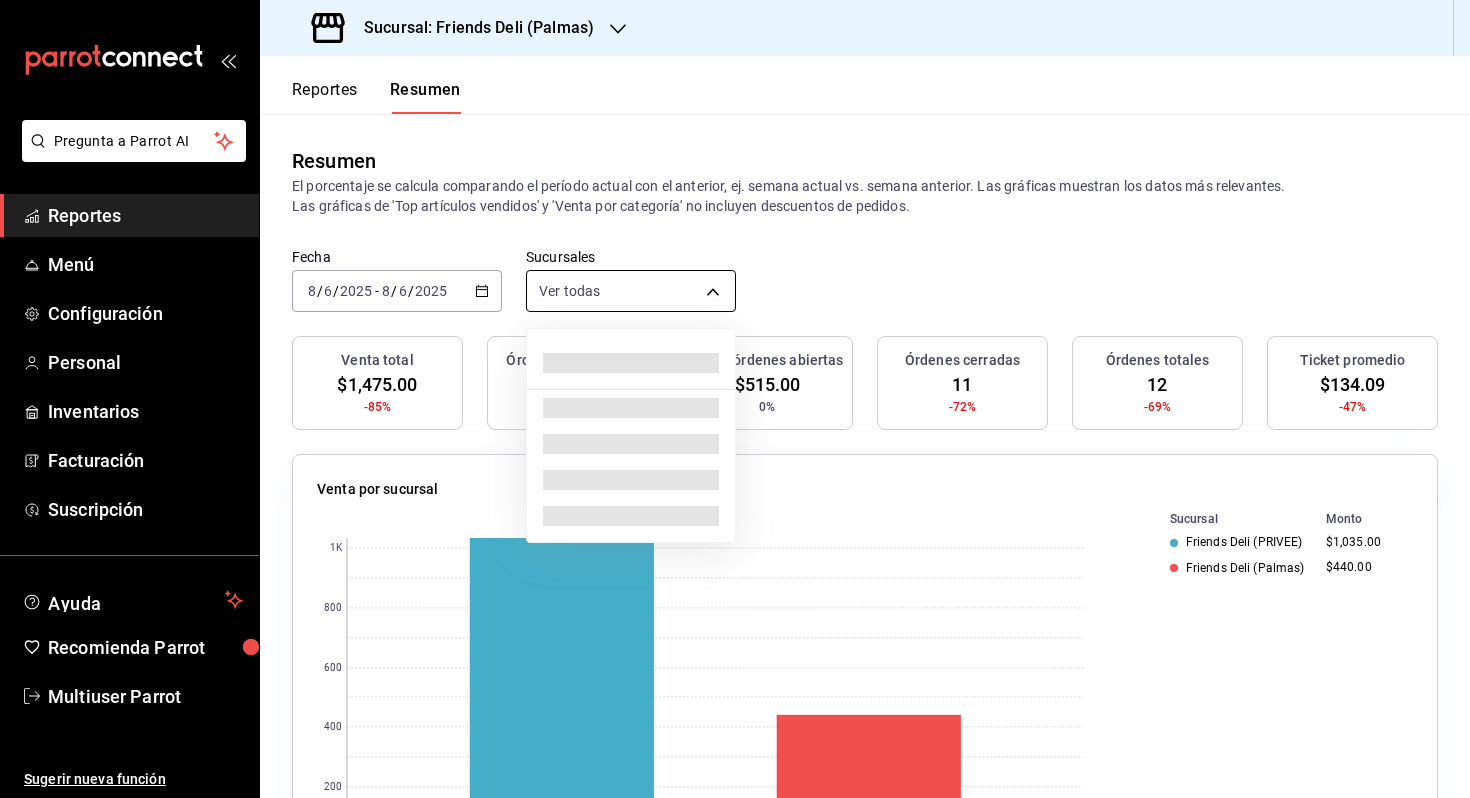 click on "Pregunta a Parrot AI Reportes   Menú   Configuración   Personal   Inventarios   Facturación   Suscripción   Ayuda Recomienda Parrot   Multiuser Parrot   Sugerir nueva función   Sucursal: Friends Deli (Palmas) Reportes Resumen Resumen El porcentaje se calcula comparando el período actual con el anterior, ej. semana actual vs. semana anterior. Las gráficas muestran los datos más relevantes.  Las gráficas de 'Top artículos vendidos' y 'Venta por categoría' no incluyen descuentos de pedidos. Fecha [DATE] [DATE] - [DATE] Sucursales Ver todas [object Object],[object Object] Venta total $1,475.00 -85% Órdenes abiertas 1 0% Venta órdenes abiertas $515.00 0% Órdenes cerradas 11 -72% Órdenes totales 12 -69% Ticket promedio $134.09 -47% Venta por sucursal 0 200 400 600 800 1K Sucursal Monto Friends Deli (PRIVEE) $1,035.00 Friends Deli (Palmas) $440.00 Venta por marca  0 200 400 600 800 1K Marca Monto Friends Deli (Lomas de Vista Hermosa) $1,035.00 Friends Deli (Palmas) $440.00" at bounding box center (735, 399) 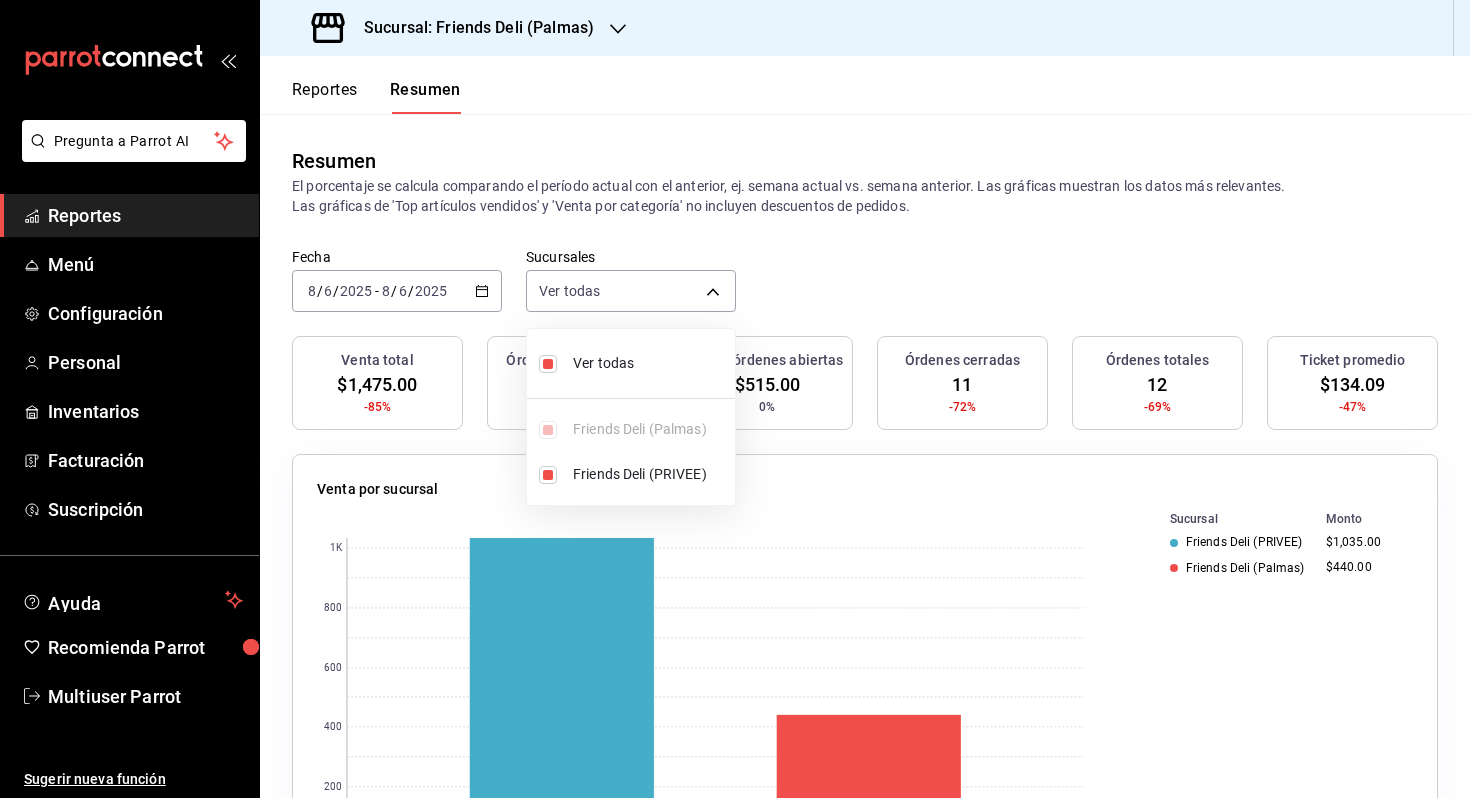 click on "Ver todas" at bounding box center [650, 363] 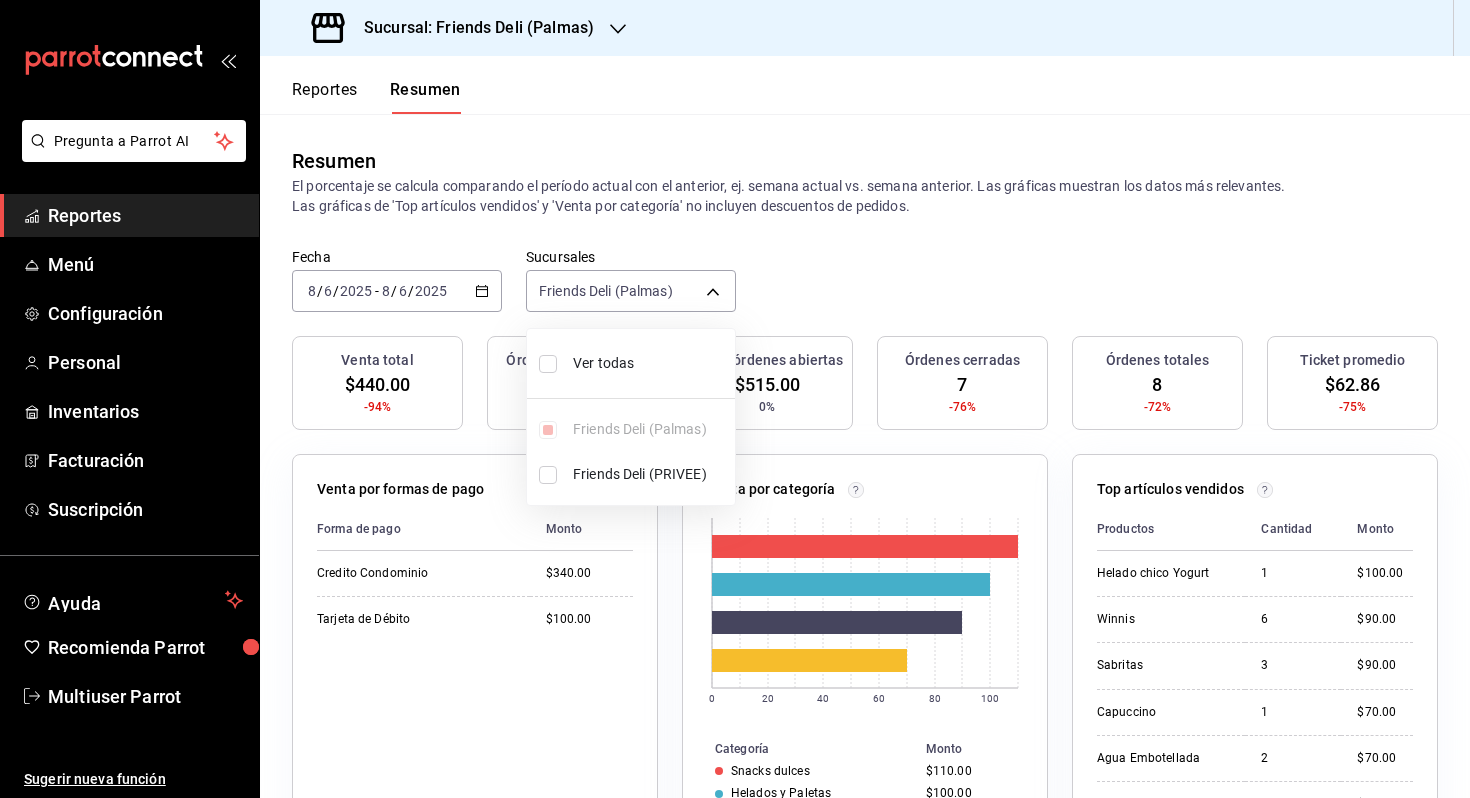 click on "Ver todas" at bounding box center [650, 363] 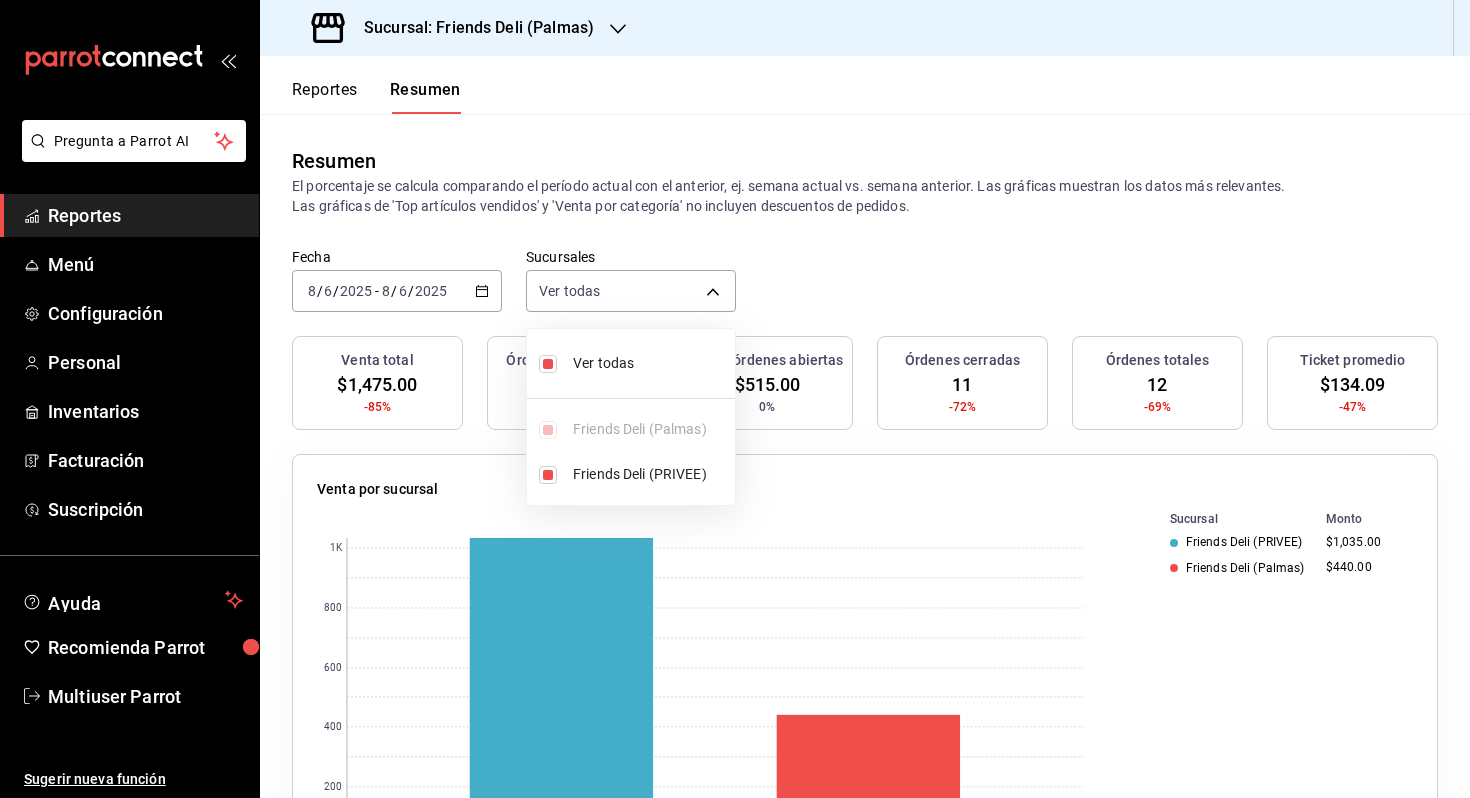 click at bounding box center [735, 399] 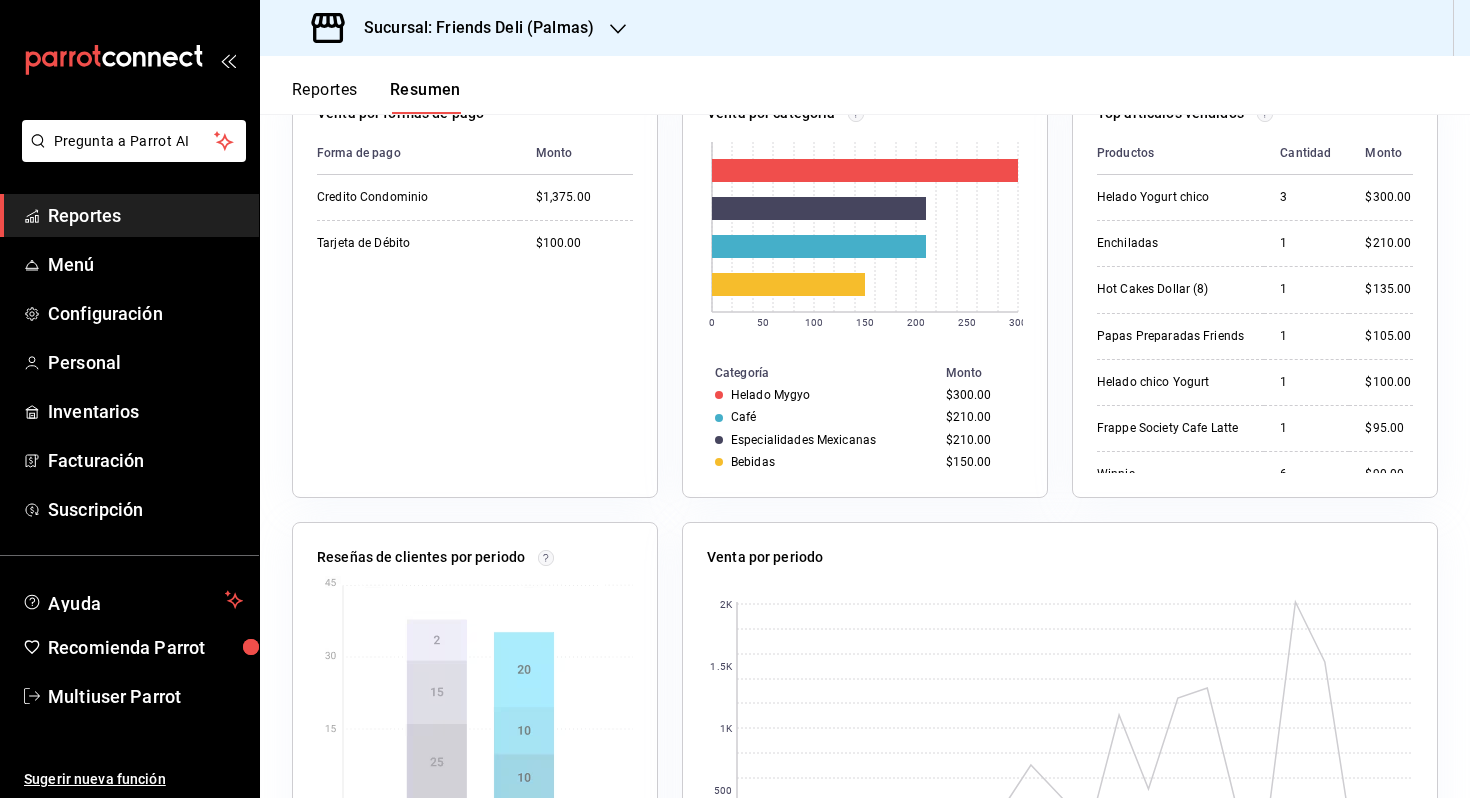 scroll, scrollTop: 996, scrollLeft: 0, axis: vertical 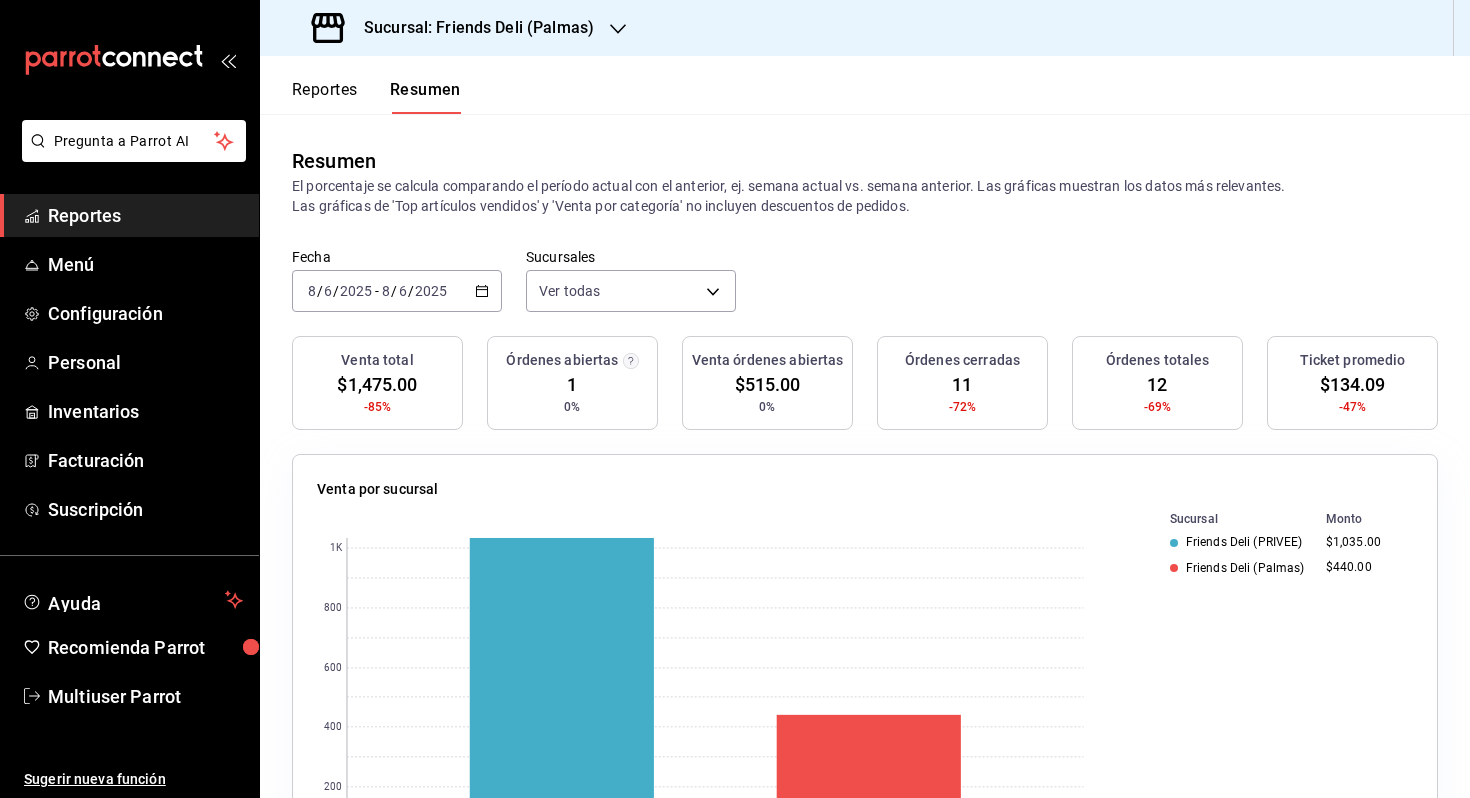 click on "/" at bounding box center (411, 291) 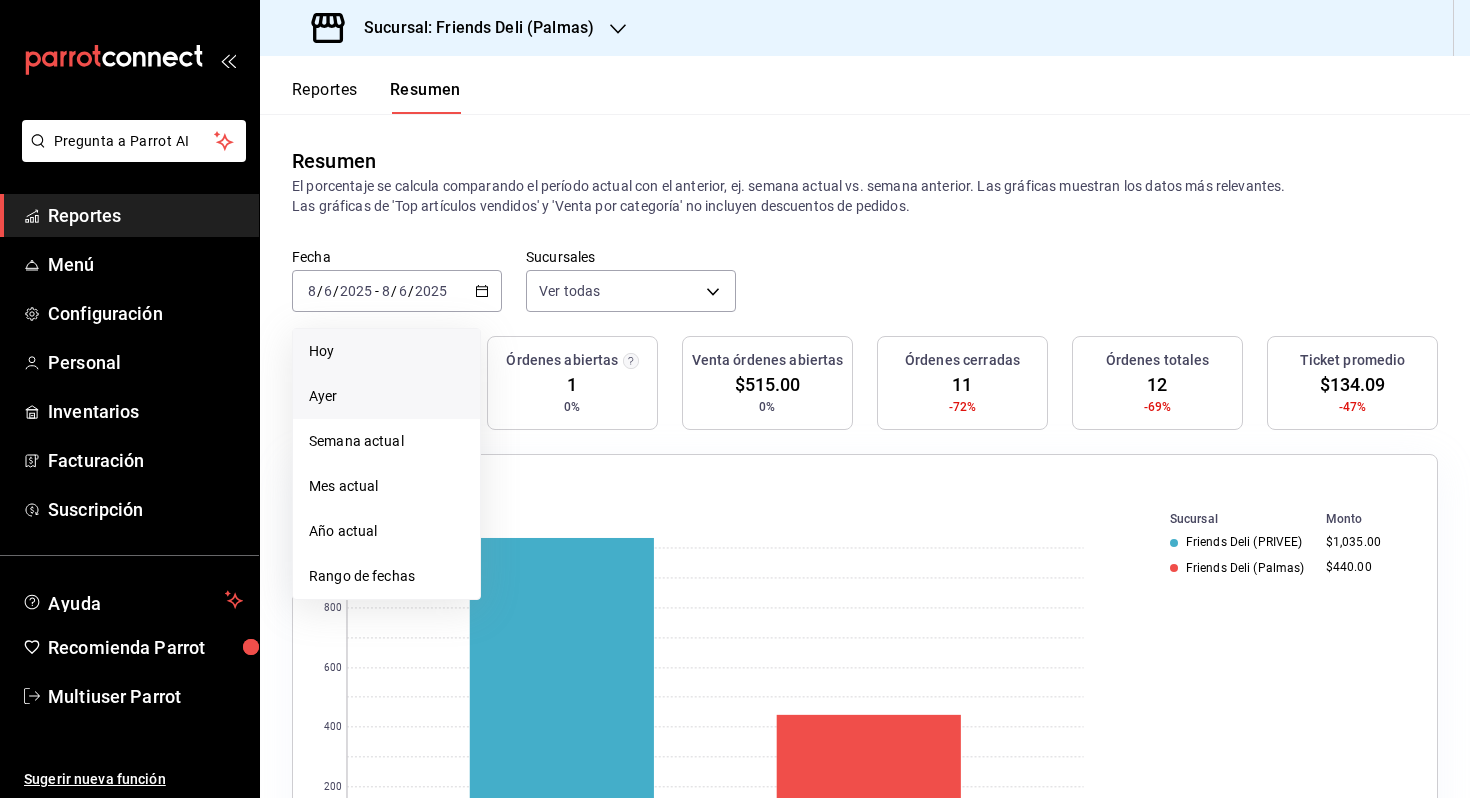 click on "Ayer" at bounding box center [386, 396] 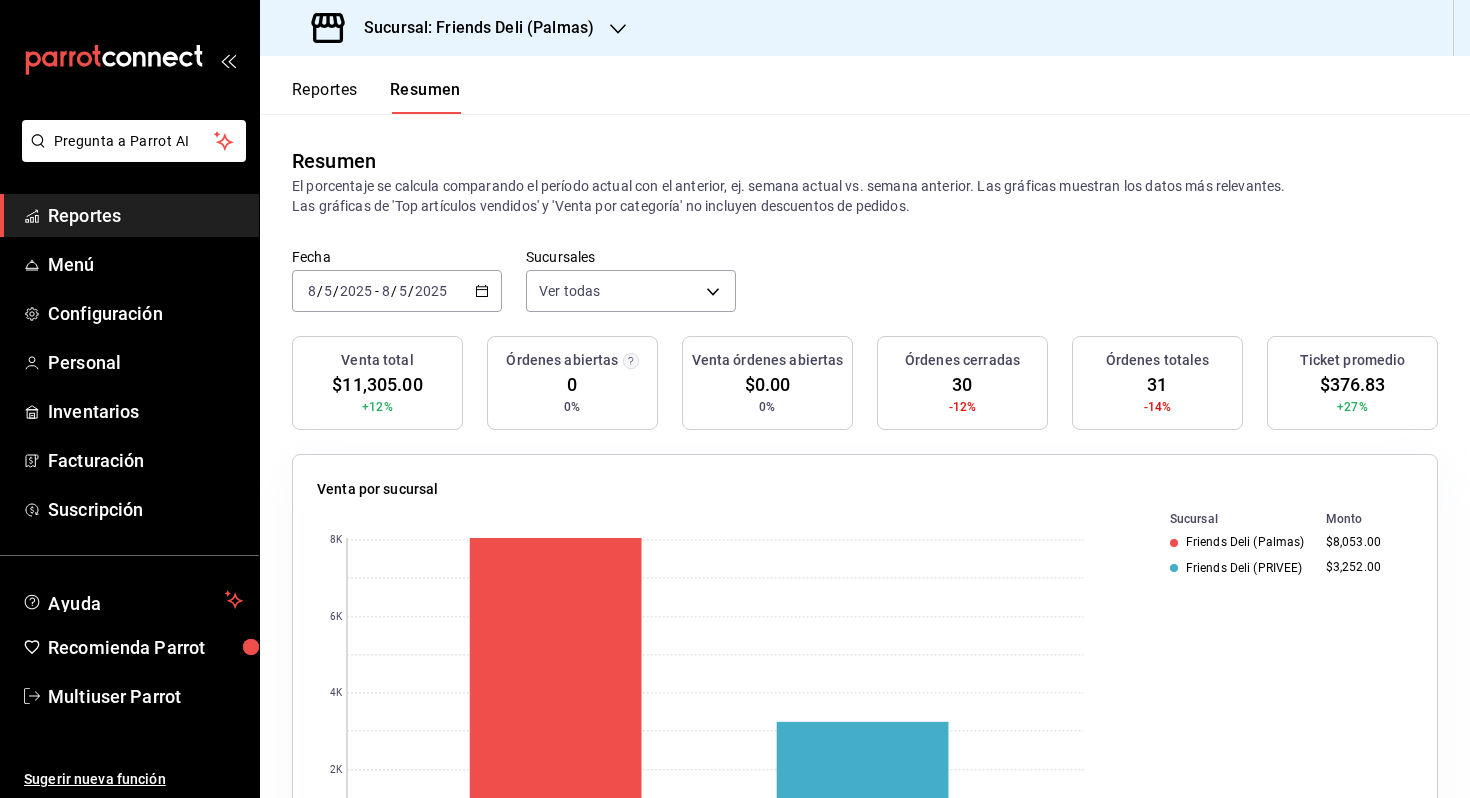 click on "[DATE] [DATE] - [DATE]" at bounding box center (397, 291) 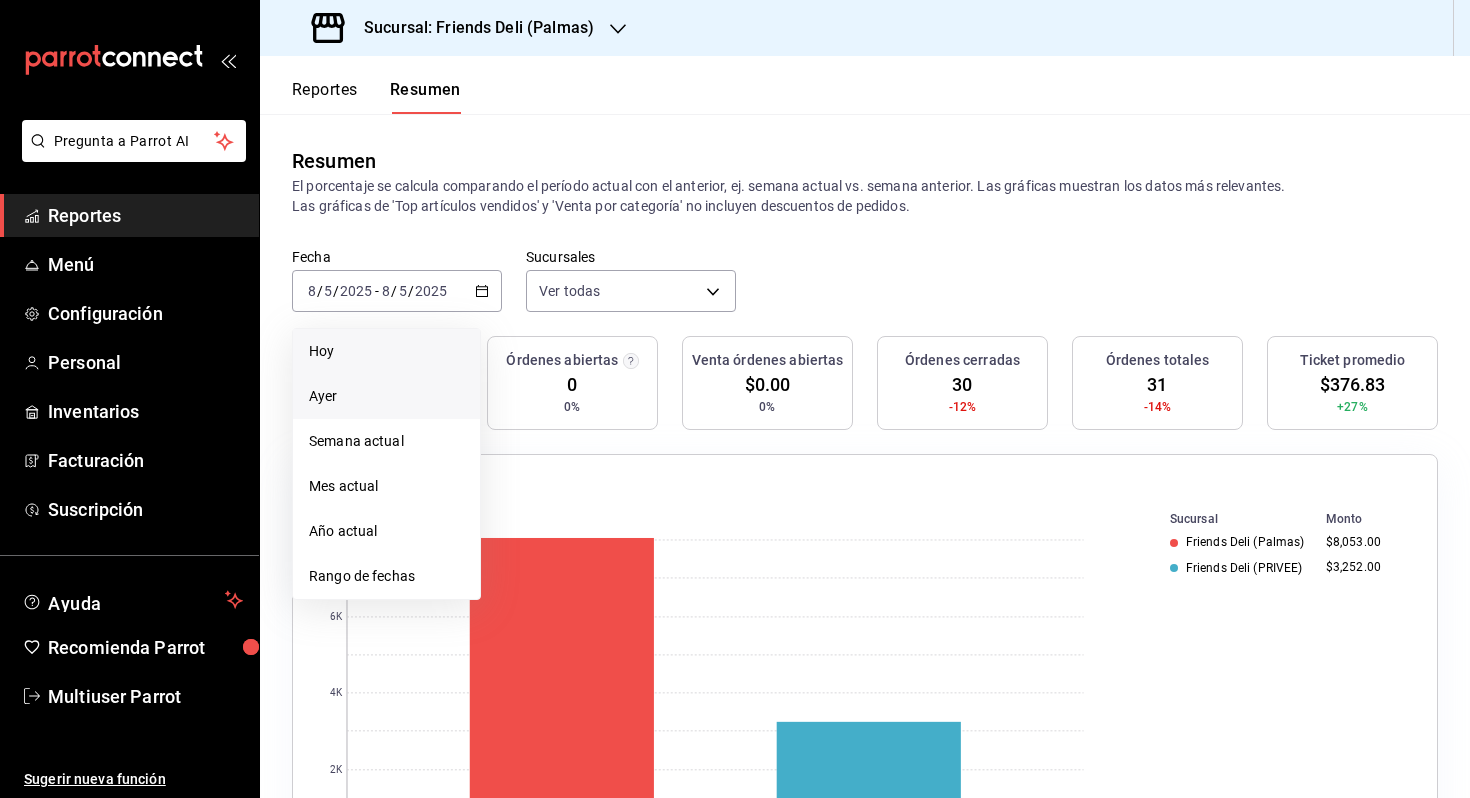 click on "Hoy" at bounding box center (386, 351) 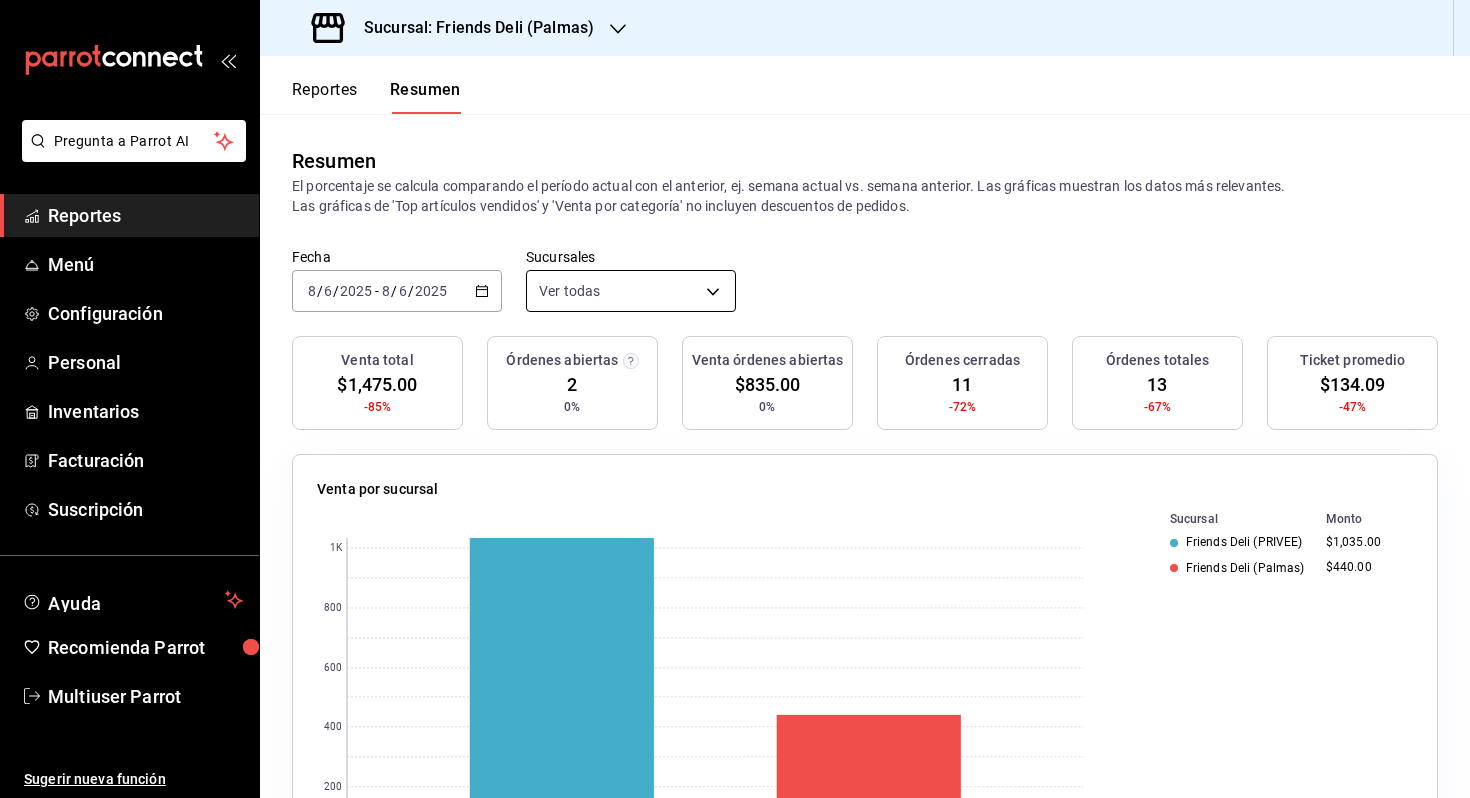 click on "Pregunta a Parrot AI Reportes   Menú   Configuración   Personal   Inventarios   Facturación   Suscripción   Ayuda Recomienda Parrot   Multiuser Parrot   Sugerir nueva función   Sucursal: Friends Deli (Palmas) Reportes Resumen Resumen El porcentaje se calcula comparando el período actual con el anterior, ej. semana actual vs. semana anterior. Las gráficas muestran los datos más relevantes.  Las gráficas de 'Top artículos vendidos' y 'Venta por categoría' no incluyen descuentos de pedidos. Fecha [DATE] [DATE] - [DATE] Sucursales Ver todas [object Object],[object Object] Venta total $1,475.00 -85% Órdenes abiertas 2 0% Venta órdenes abiertas $835.00 0% Órdenes cerradas 11 -72% Órdenes totales 13 -67% Ticket promedio $134.09 -47% Venta por sucursal 0 200 400 600 800 1K Sucursal Monto Friends Deli (PRIVEE) $1,035.00 Friends Deli (Palmas) $440.00 Venta por marca  0 200 400 600 800 1K Marca Monto Friends Deli (Lomas de Vista Hermosa) $1,035.00 Friends Deli (Palmas) $440.00" at bounding box center (735, 399) 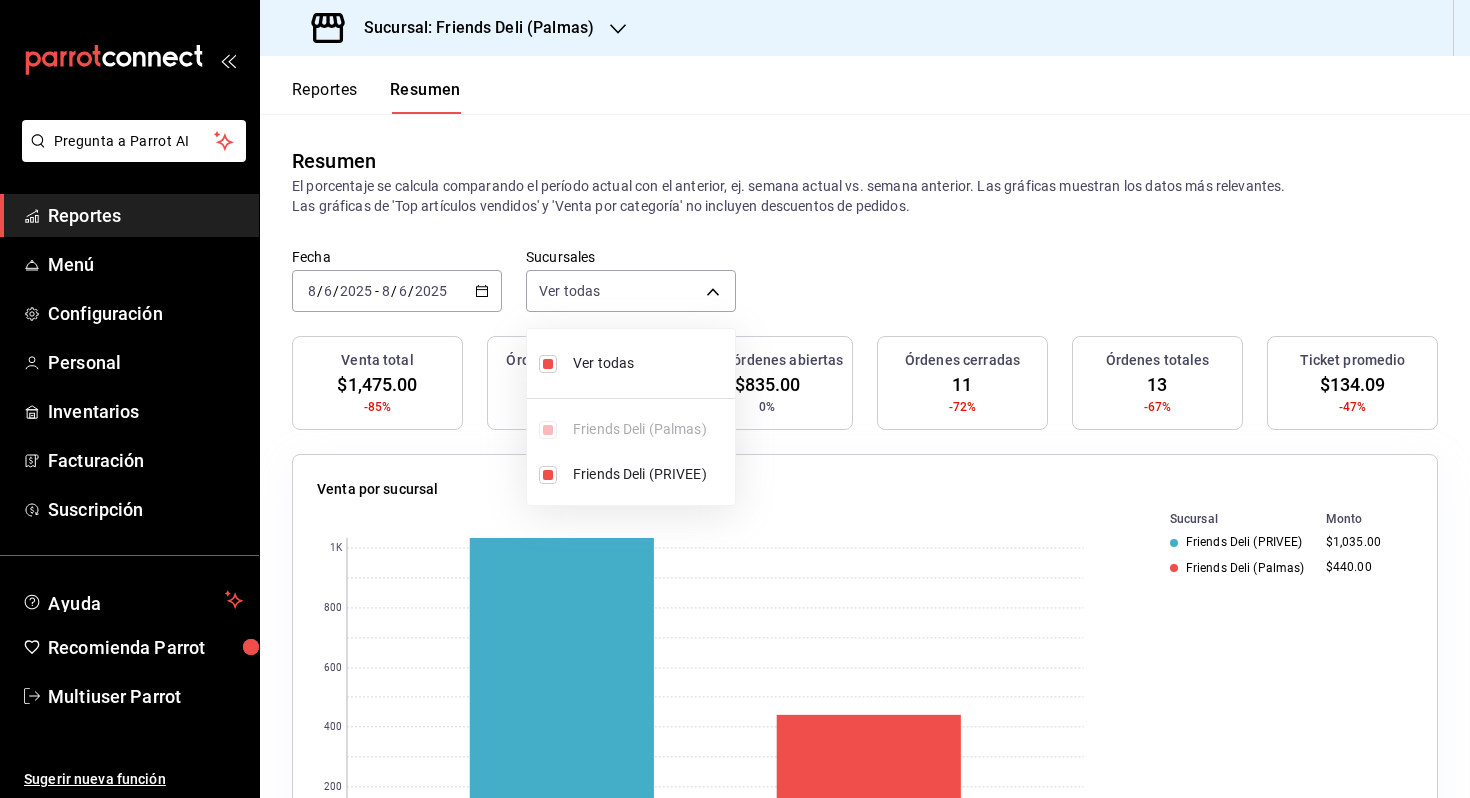 click on "Ver todas" at bounding box center (650, 363) 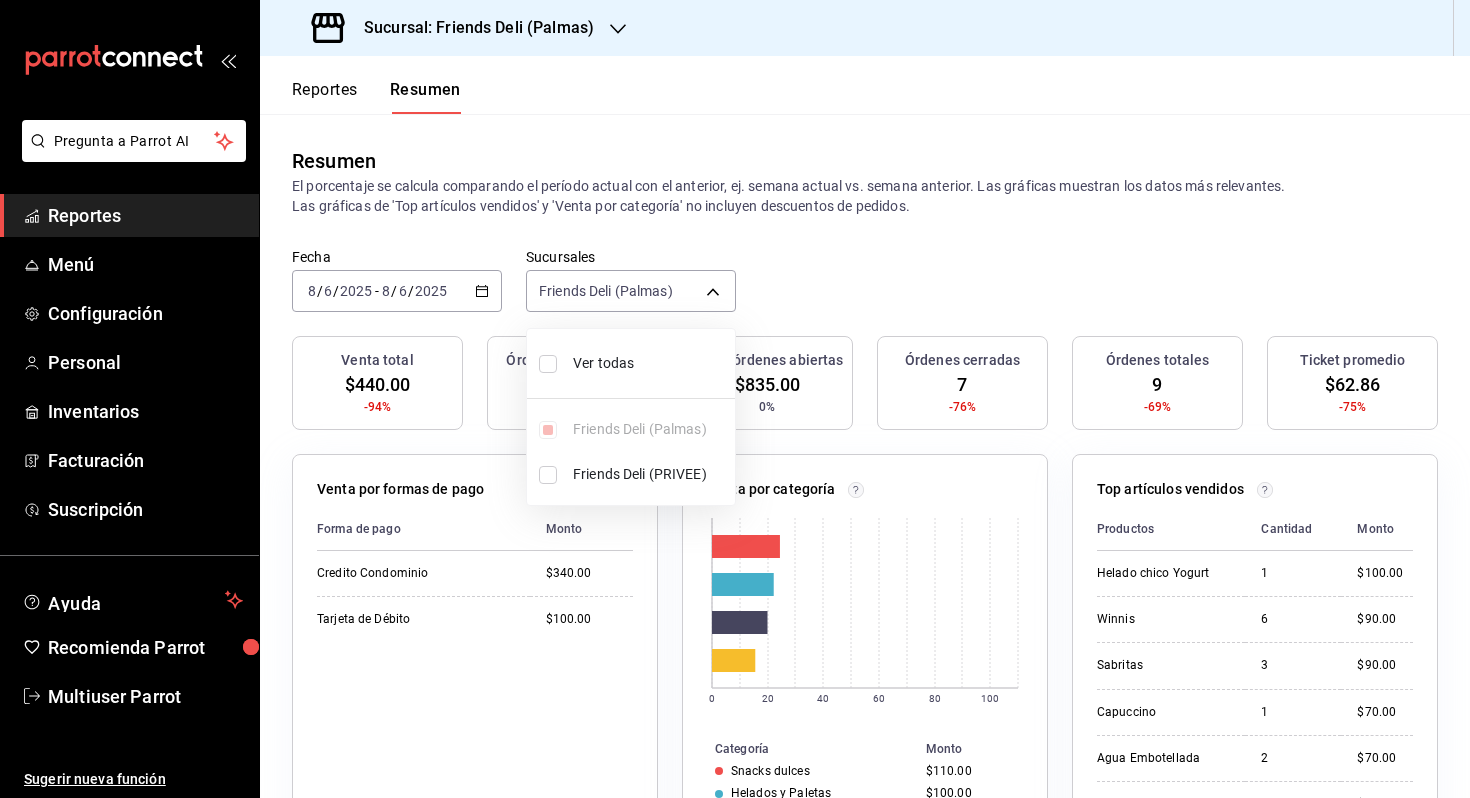 click on "Ver todas" at bounding box center (650, 363) 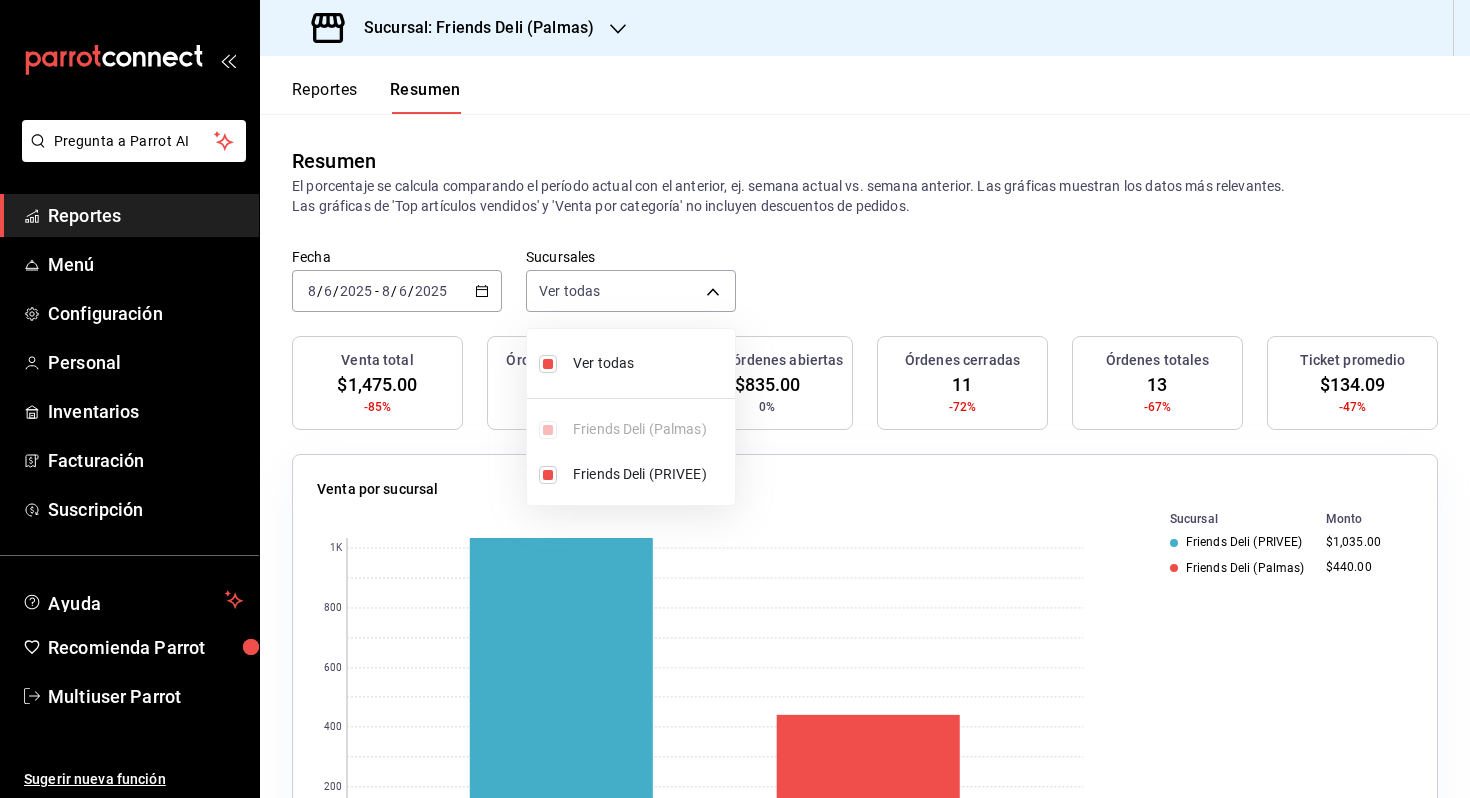 click at bounding box center [735, 399] 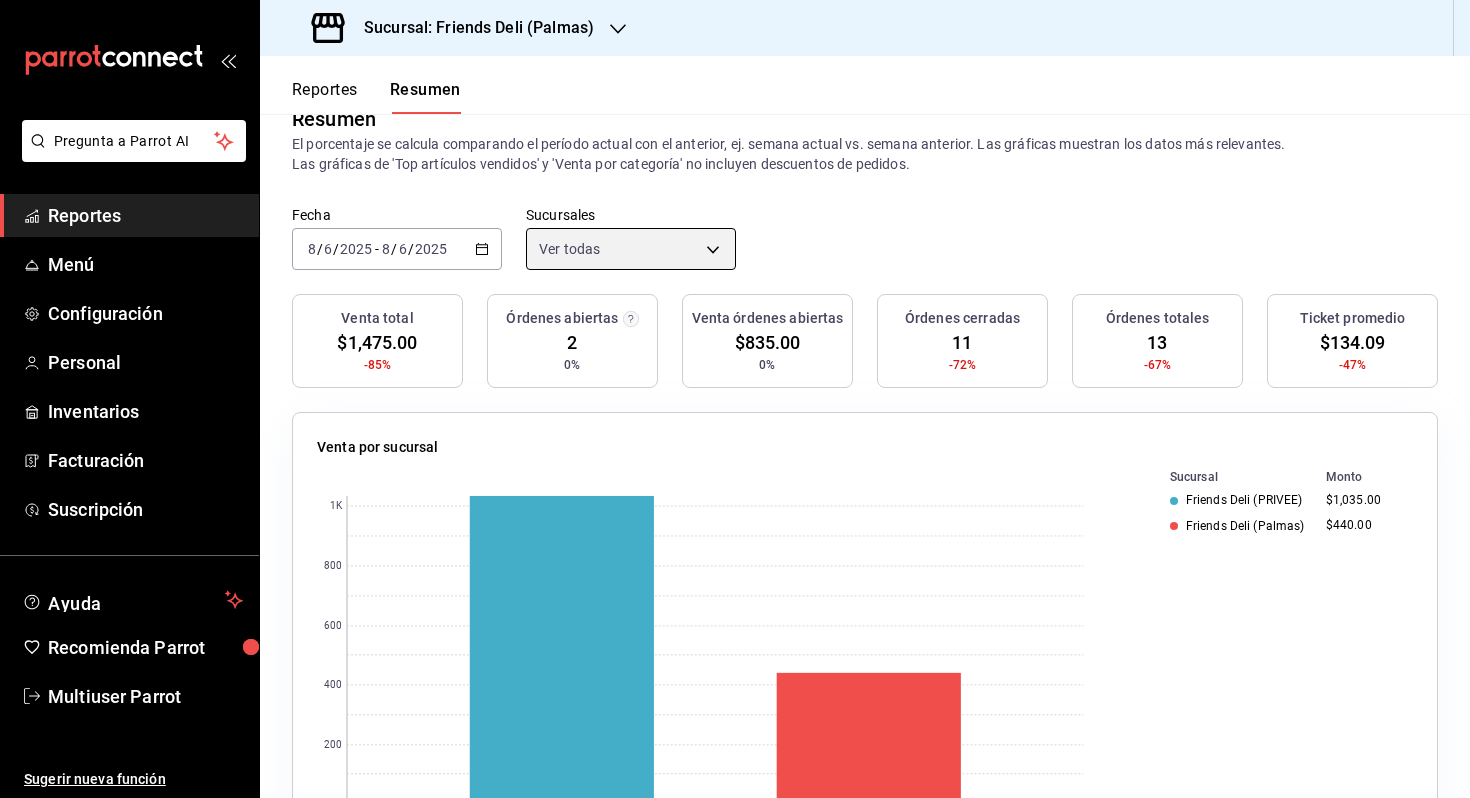 scroll, scrollTop: 0, scrollLeft: 0, axis: both 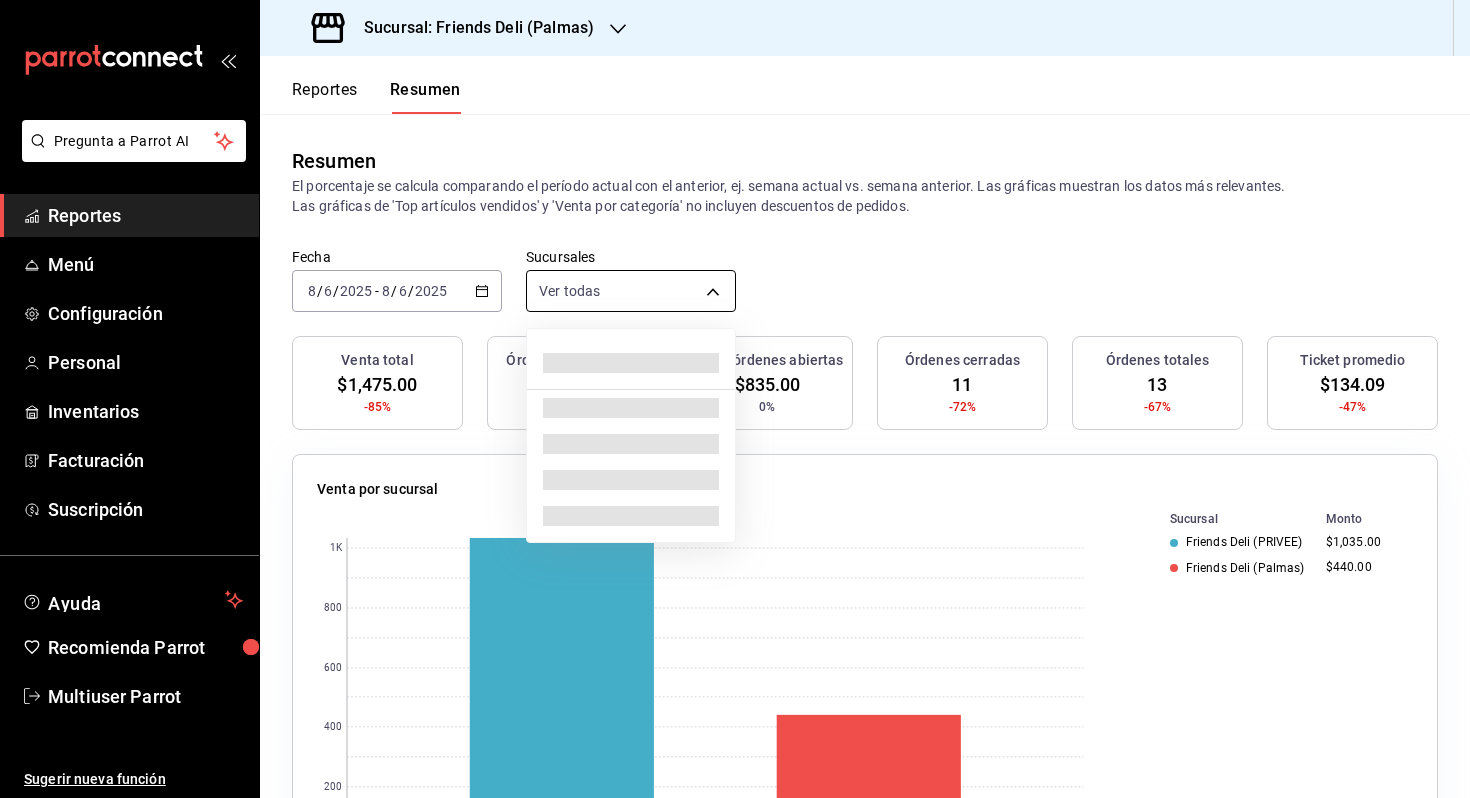 click on "Pregunta a Parrot AI Reportes   Menú   Configuración   Personal   Inventarios   Facturación   Suscripción   Ayuda Recomienda Parrot   Multiuser Parrot   Sugerir nueva función   Sucursal: Friends Deli (Palmas) Reportes Resumen Resumen El porcentaje se calcula comparando el período actual con el anterior, ej. semana actual vs. semana anterior. Las gráficas muestran los datos más relevantes.  Las gráficas de 'Top artículos vendidos' y 'Venta por categoría' no incluyen descuentos de pedidos. Fecha [DATE] [DATE] - [DATE] Sucursales Ver todas [object Object],[object Object] Venta total $1,475.00 -85% Órdenes abiertas 2 0% Venta órdenes abiertas $835.00 0% Órdenes cerradas 11 -72% Órdenes totales 13 -67% Ticket promedio $134.09 -47% Venta por sucursal 0 200 400 600 800 1K Sucursal Monto Friends Deli (PRIVEE) $1,035.00 Friends Deli (Palmas) $440.00 Venta por marca  0 200 400 600 800 1K Marca Monto Friends Deli (Lomas de Vista Hermosa) $1,035.00 Friends Deli (Palmas) $440.00" at bounding box center (735, 399) 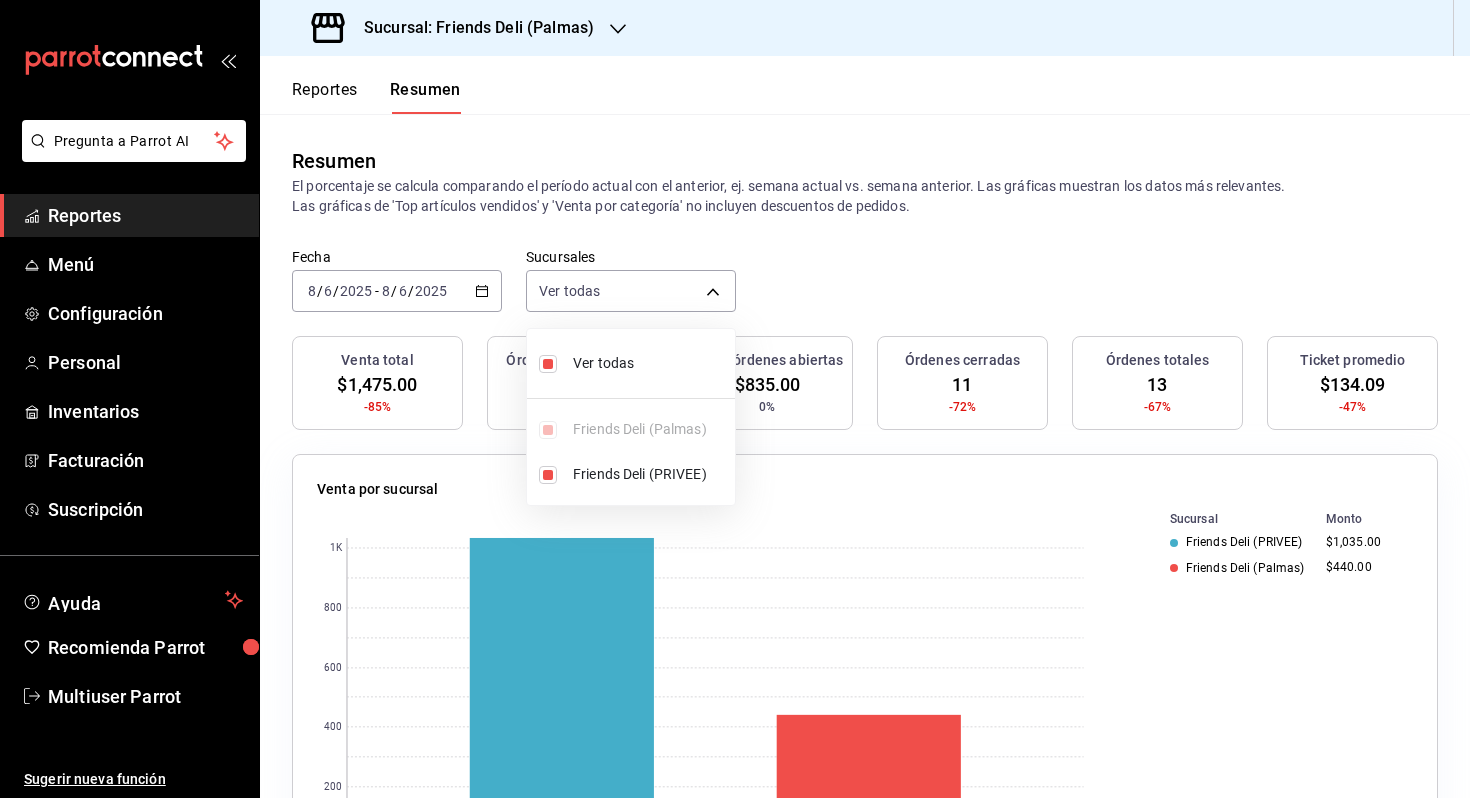 click on "Ver todas" at bounding box center [650, 363] 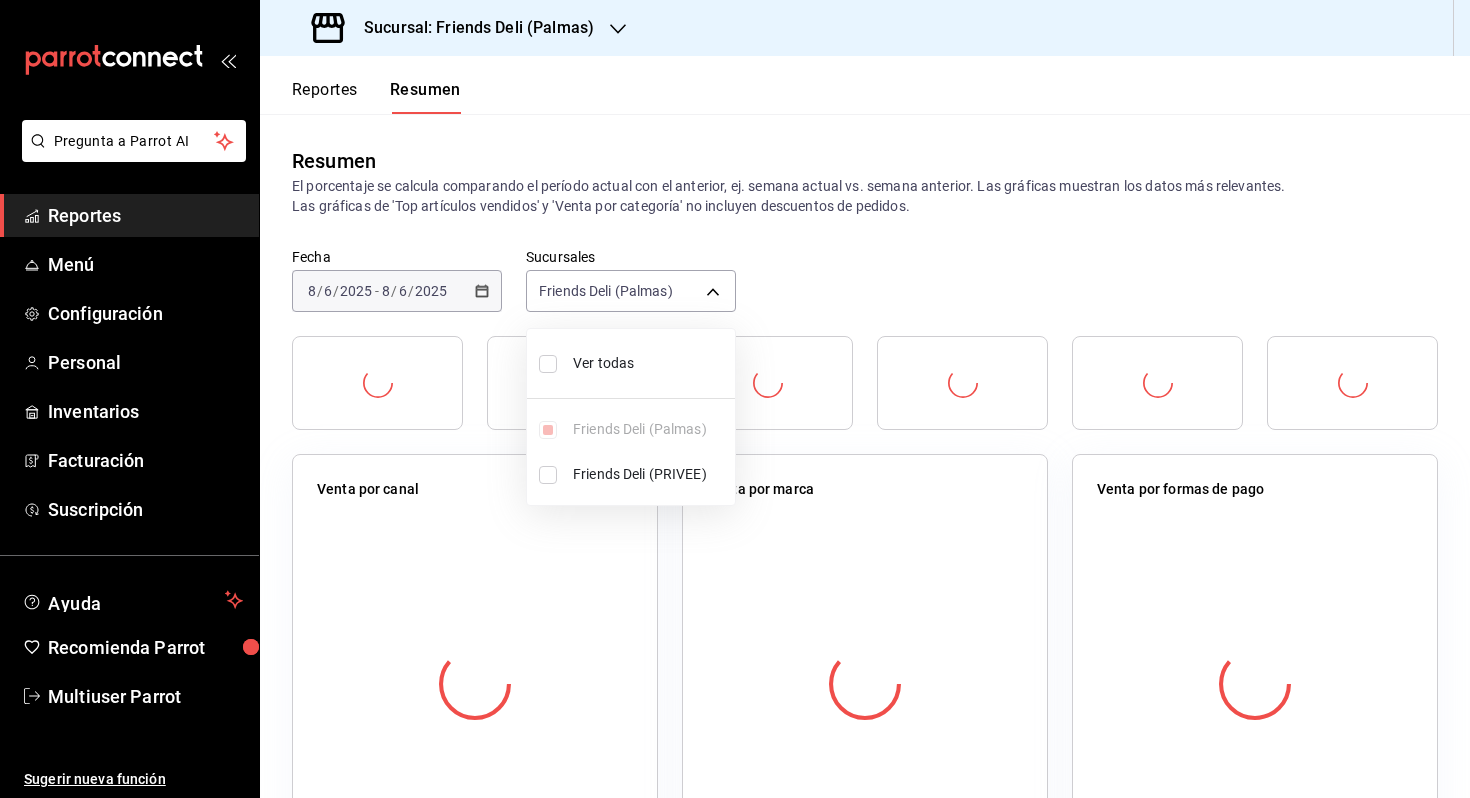 click on "Ver todas" at bounding box center [650, 363] 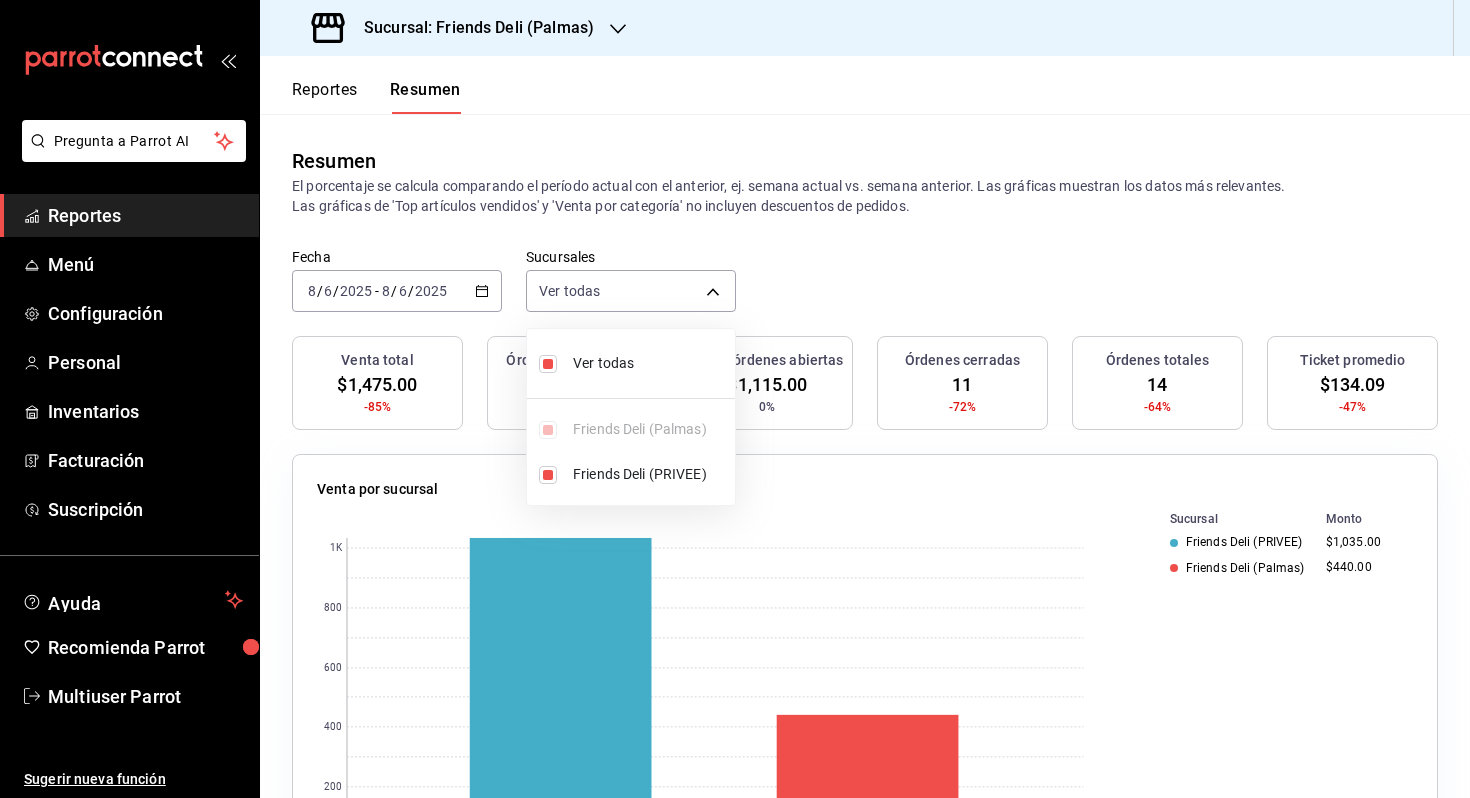 click at bounding box center [735, 399] 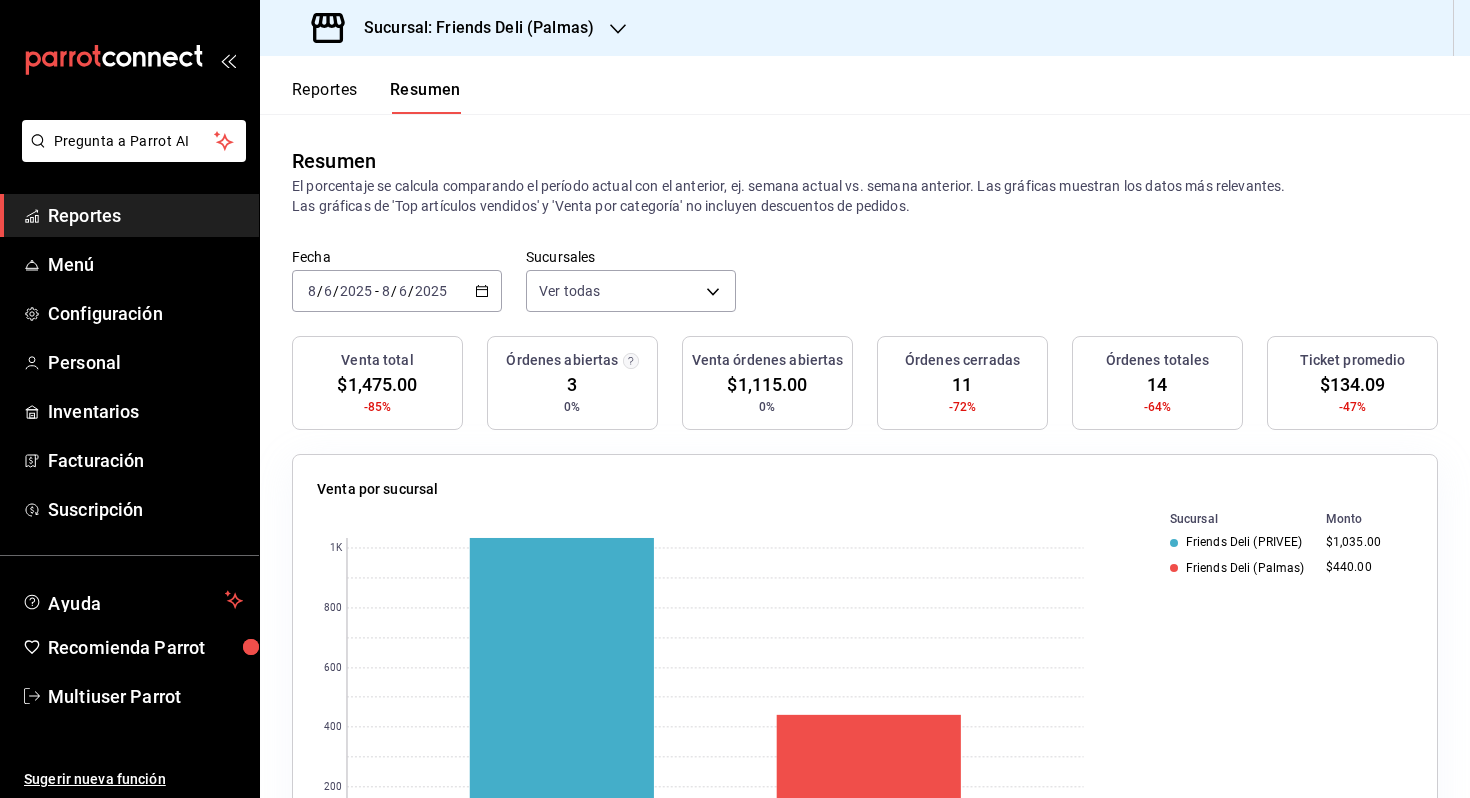 click on "2025-08-06 8 / 6 / 2025 - 2025-08-06 8 / 6 / 2025" at bounding box center [397, 291] 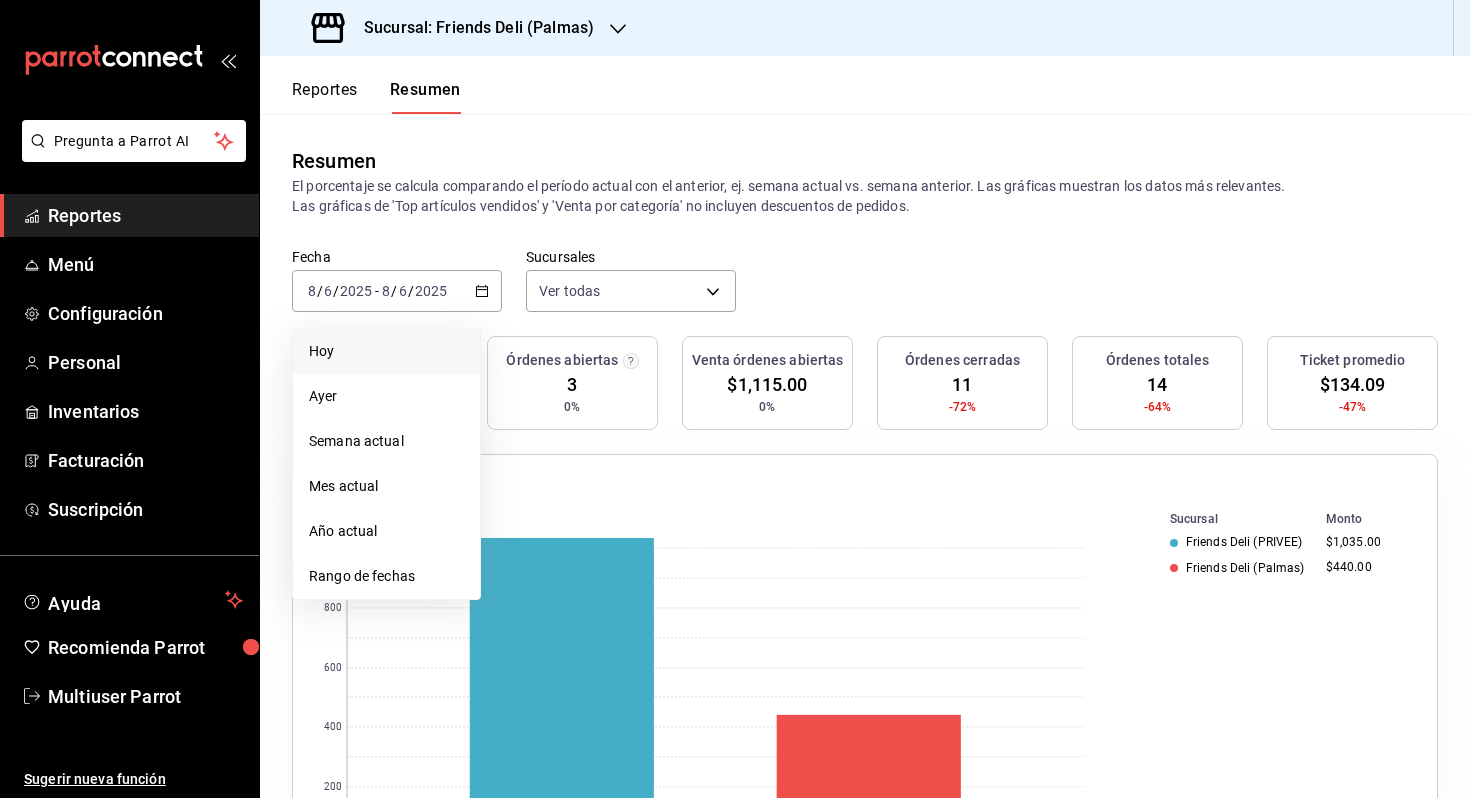 click on "Hoy" at bounding box center (386, 351) 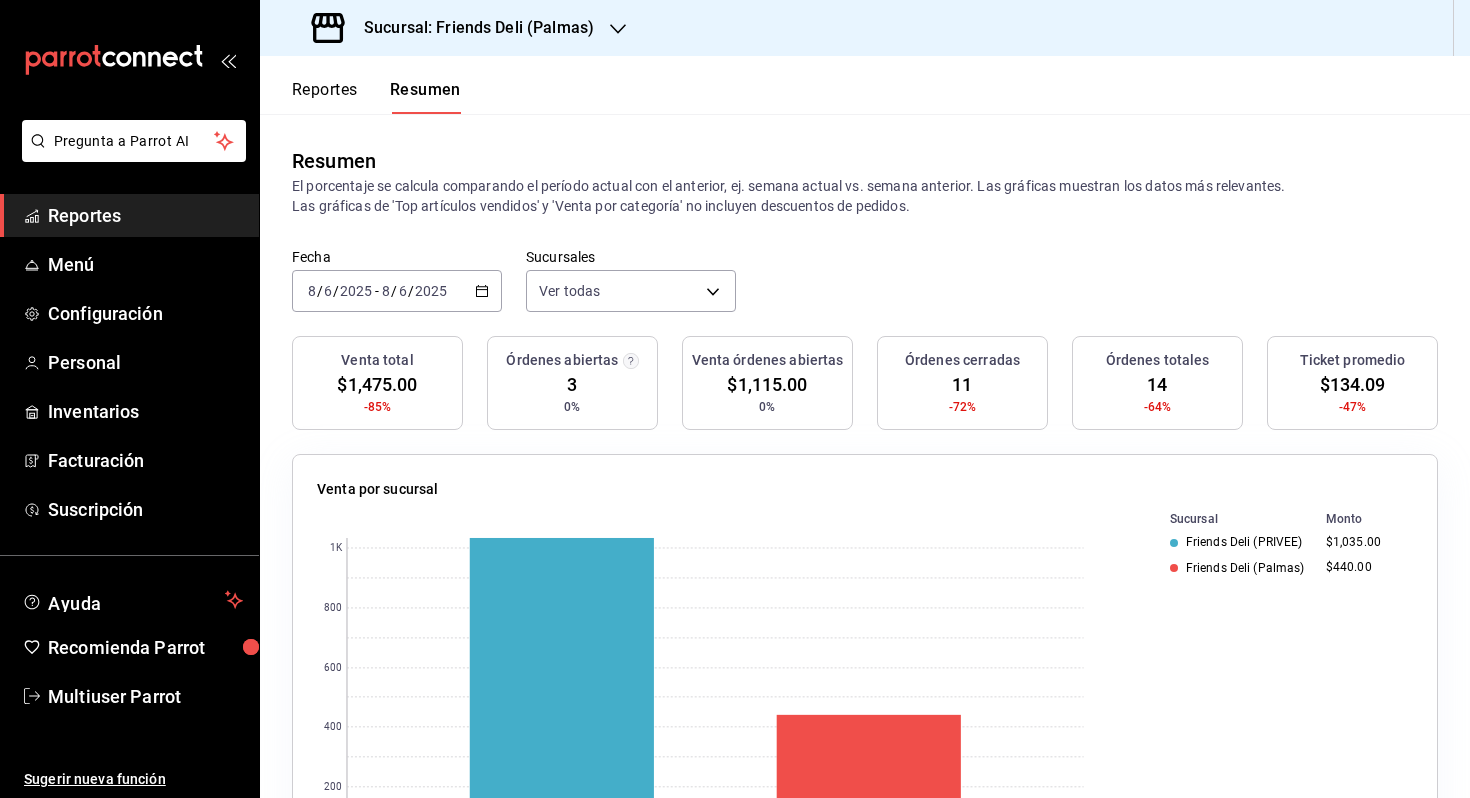 click on "2025" at bounding box center [431, 291] 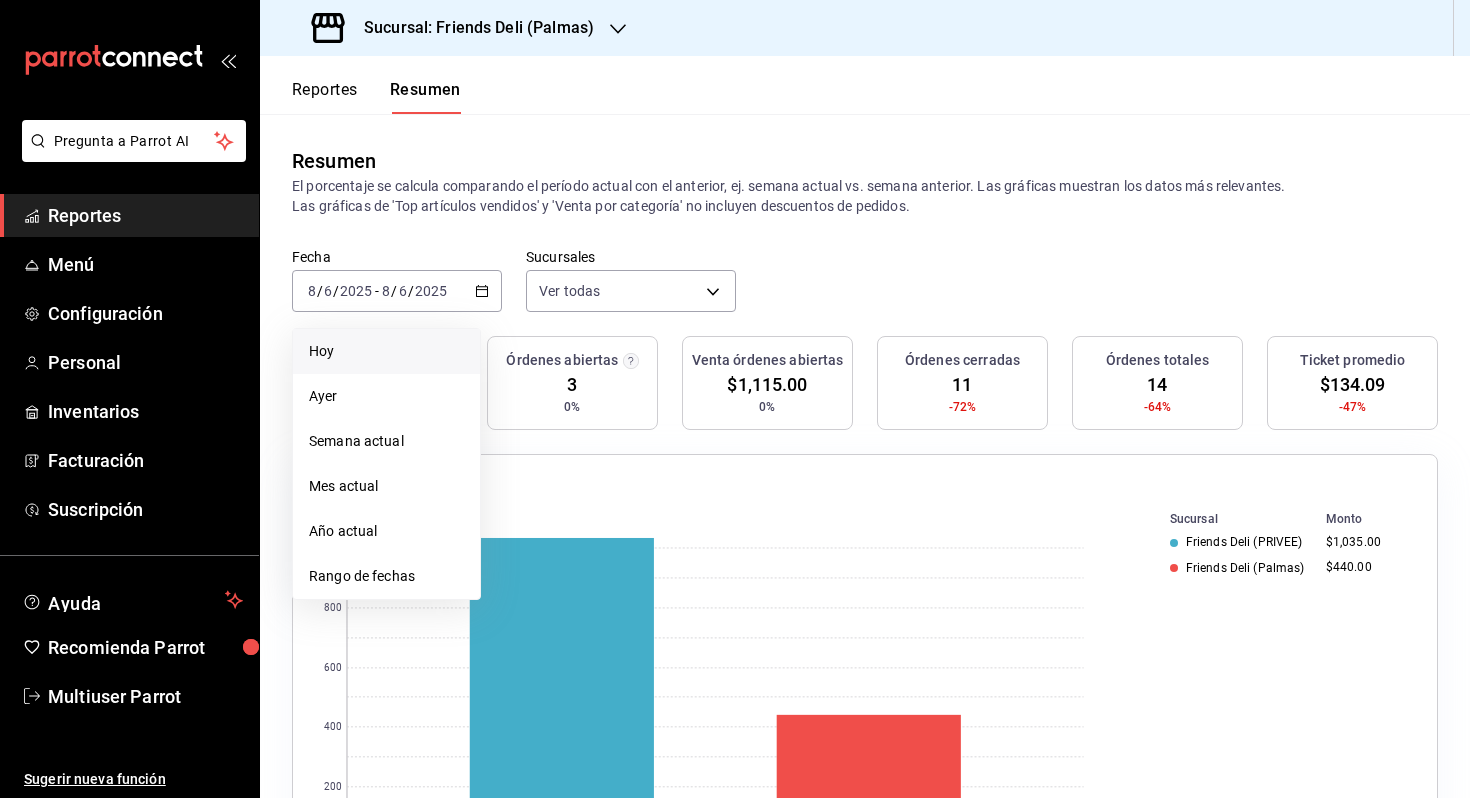 click on "Hoy" at bounding box center [386, 351] 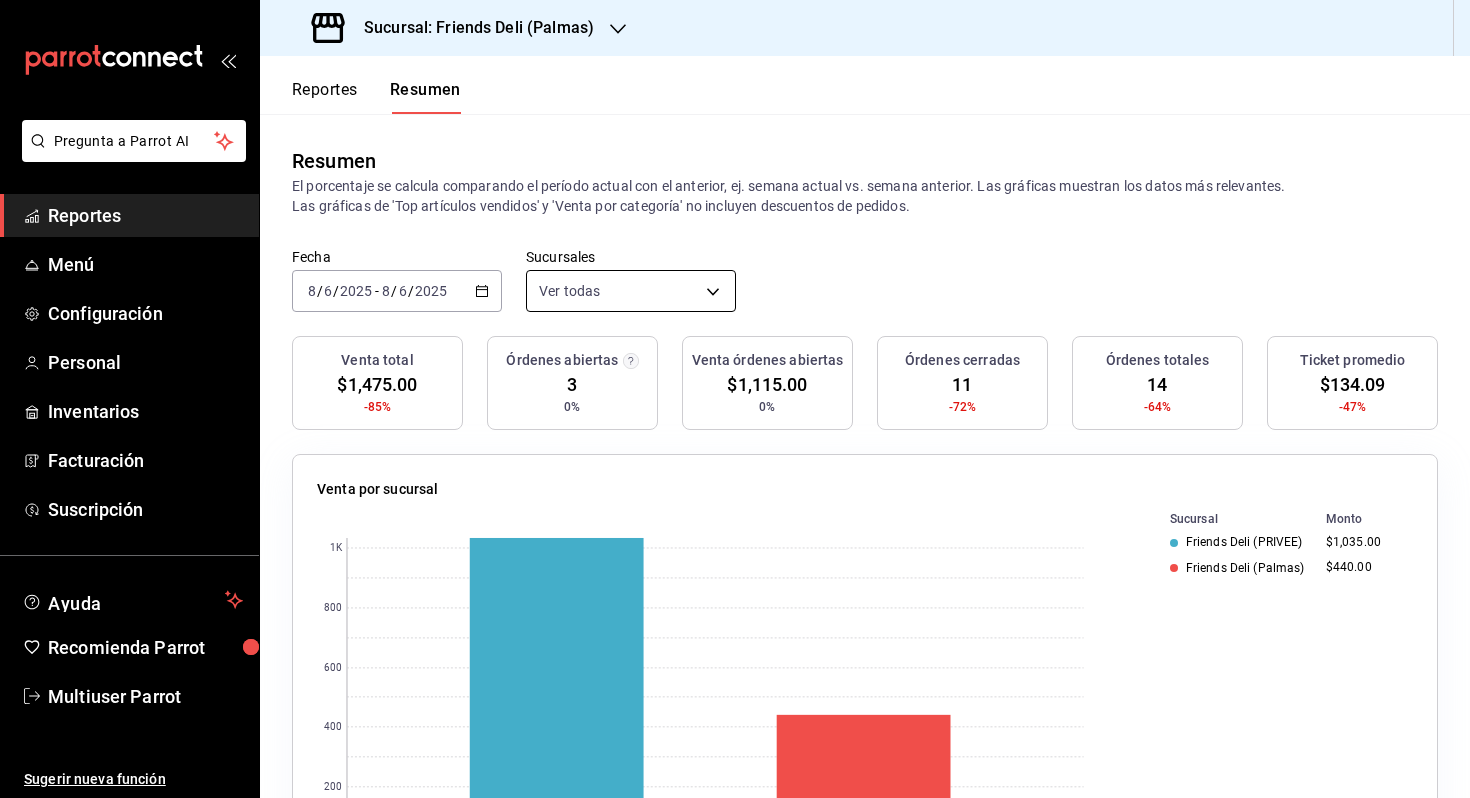 click on "Pregunta a Parrot AI Reportes   Menú   Configuración   Personal   Inventarios   Facturación   Suscripción   Ayuda Recomienda Parrot   Multiuser Parrot   Sugerir nueva función   Sucursal: Friends Deli (Palmas) Reportes Resumen Resumen El porcentaje se calcula comparando el período actual con el anterior, ej. semana actual vs. semana anterior. Las gráficas muestran los datos más relevantes.  Las gráficas de 'Top artículos vendidos' y 'Venta por categoría' no incluyen descuentos de pedidos. Fecha [DATE] [DATE] - [DATE] Sucursales Ver todas [object Object],[object Object] Venta total $1,475.00 -85% Órdenes abiertas 3 0% Venta órdenes abiertas $1,115.00 0% Órdenes cerradas 11 -72% Órdenes totales 14 -64% Ticket promedio $134.09 -47% Venta por sucursal 0 200 400 600 800 1K Sucursal Monto Friends Deli (PRIVEE) $1,035.00 Friends Deli (Palmas) $440.00 Venta por marca  0 200 400 600 800 1K Marca Monto Friends Deli (Lomas de Vista Hermosa) $1,035.00 Friends Deli (Palmas) $440.00" at bounding box center [735, 399] 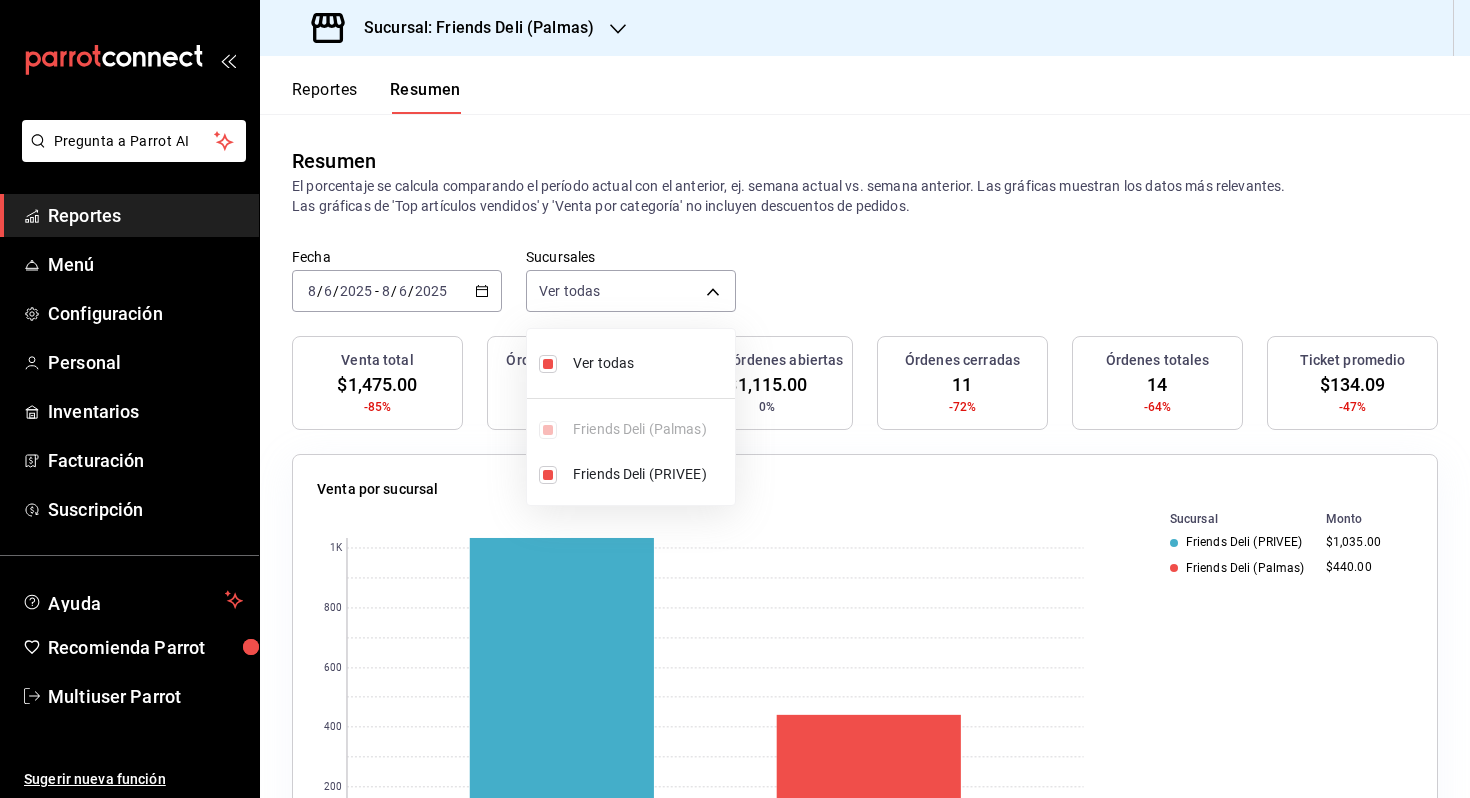 click on "Ver todas" at bounding box center [650, 363] 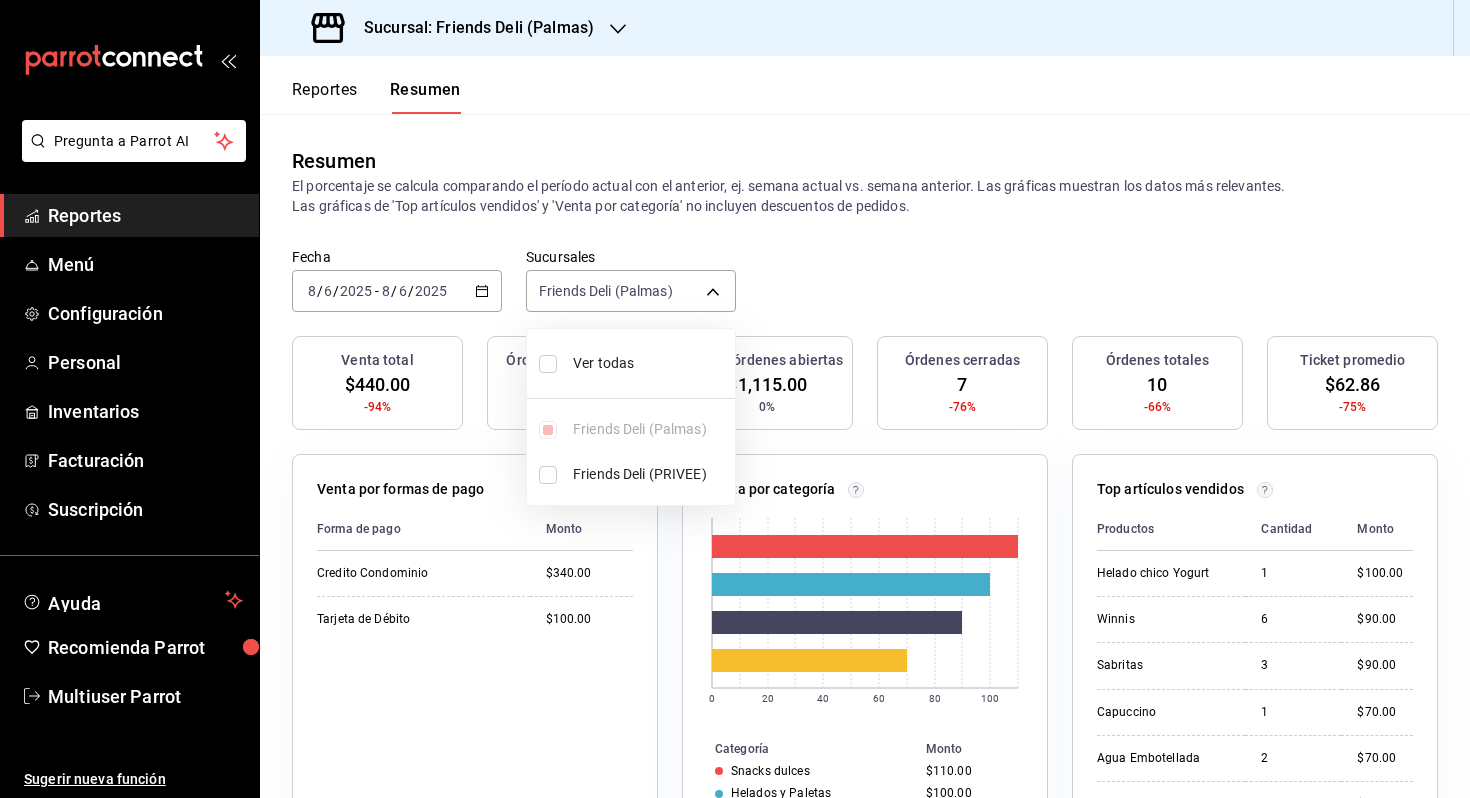 click on "Ver todas" at bounding box center [650, 363] 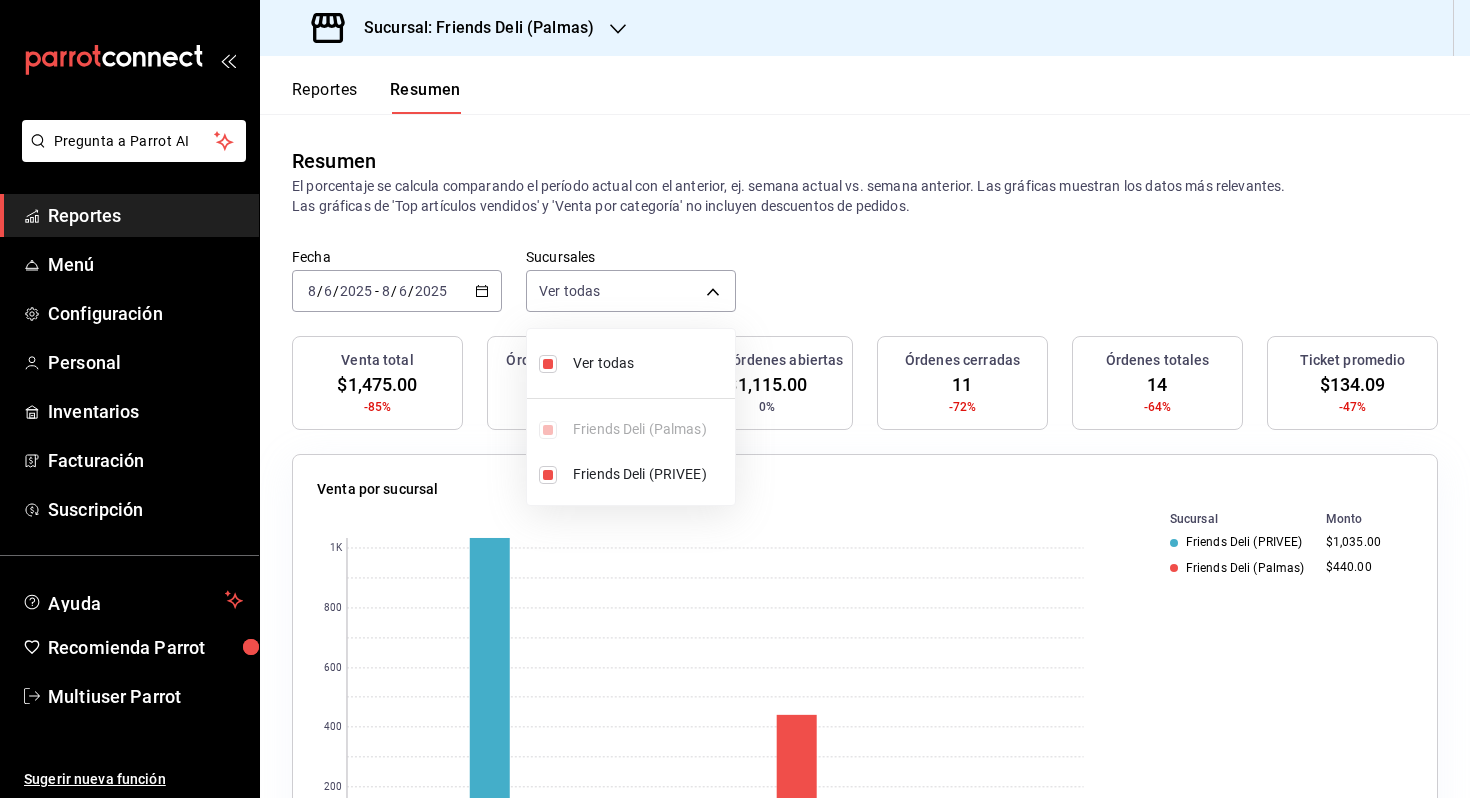 click at bounding box center (735, 399) 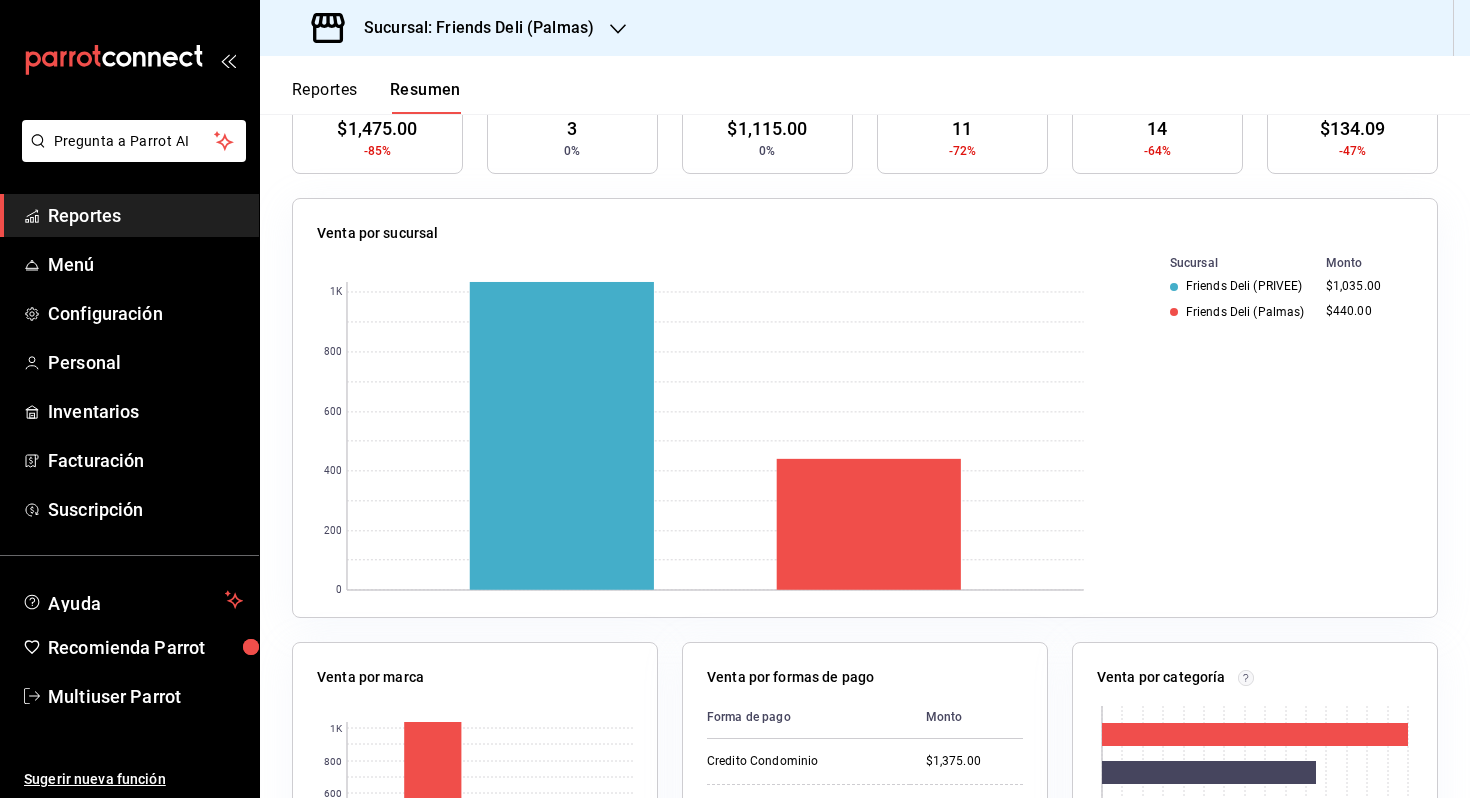 scroll, scrollTop: 279, scrollLeft: 0, axis: vertical 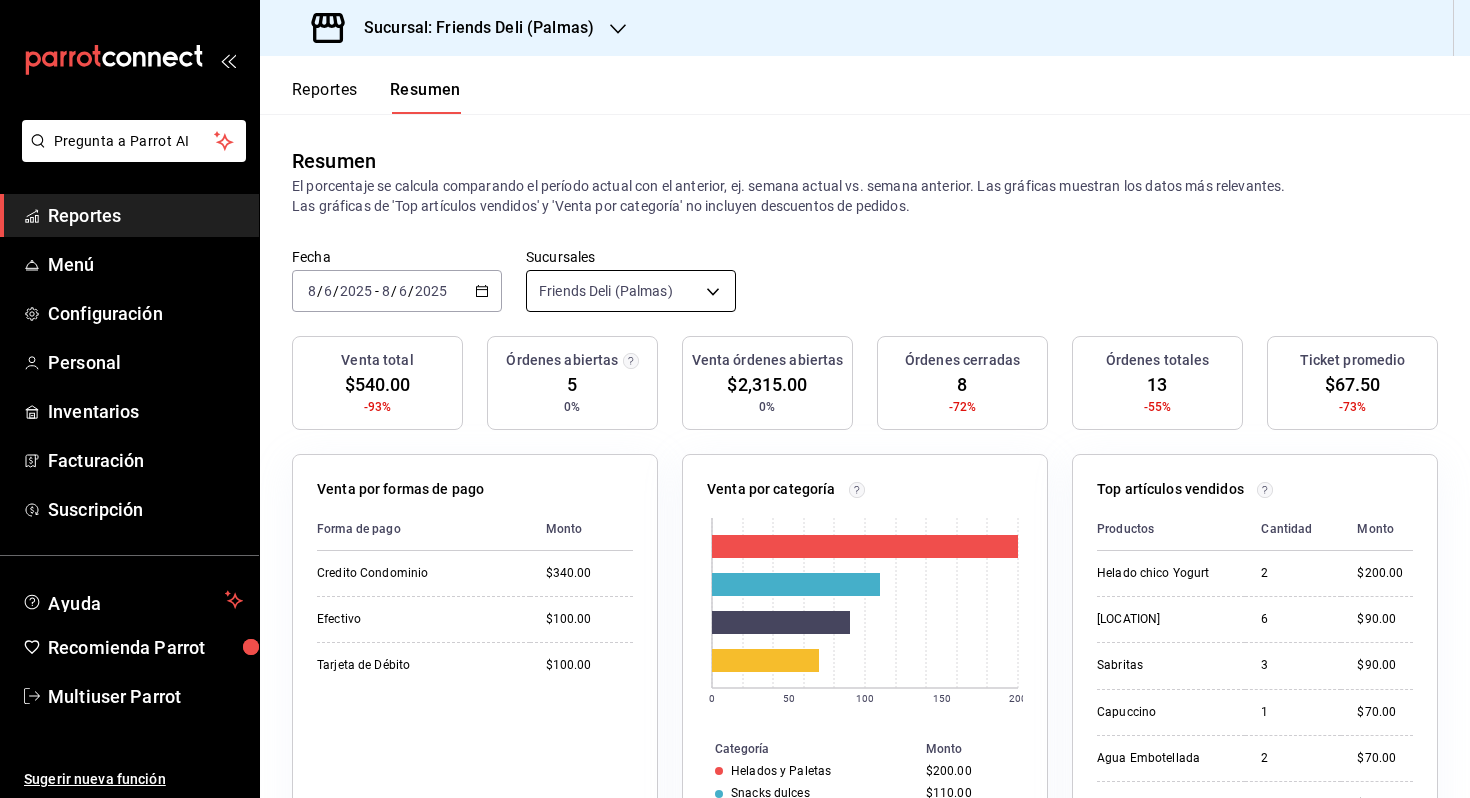 click on "Pregunta a Parrot AI Reportes   Menú   Configuración   Personal   Inventarios   Facturación   Suscripción   Ayuda Recomienda Parrot   Multiuser Parrot   Sugerir nueva función   Sucursal: Friends Deli ([LOCATION]) Reportes Resumen Resumen El porcentaje se calcula comparando el período actual con el anterior, ej. semana actual vs. semana anterior. Las gráficas muestran los datos más relevantes.  Las gráficas de 'Top artículos vendidos' y 'Venta por categoría' no incluyen descuentos de pedidos. Fecha [DATE] [DATE] - [DATE] [DATE] Sucursales Friends Deli ([LOCATION]) [object Object] Venta total $540.00 -93% Órdenes abiertas 5 0% Venta órdenes abiertas $2,315.00 0% Órdenes cerradas 8 -72% Órdenes totales 13 -55% Ticket promedio $67.50 -73% Venta por formas de pago Forma de pago Monto Credito Condominio $340.00 Efectivo $100.00 Tarjeta de Débito $100.00 Venta por categoría   0 50 100 150 200 Categoría Monto Helados y Paletas $200.00 Snacks dulces $110.00 Snack Salado $90.00 Café   2 6" at bounding box center (735, 399) 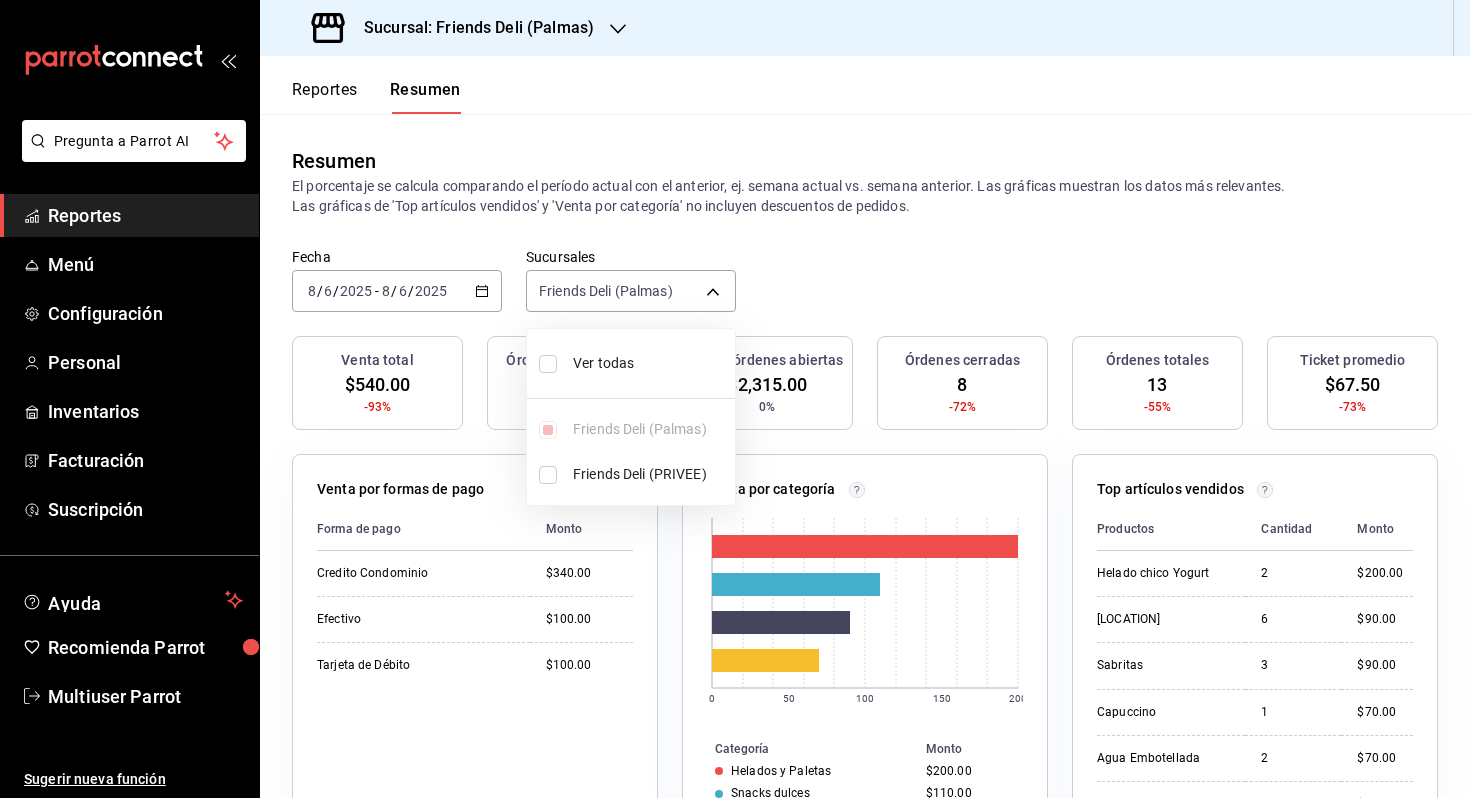 click on "Ver todas" at bounding box center [650, 363] 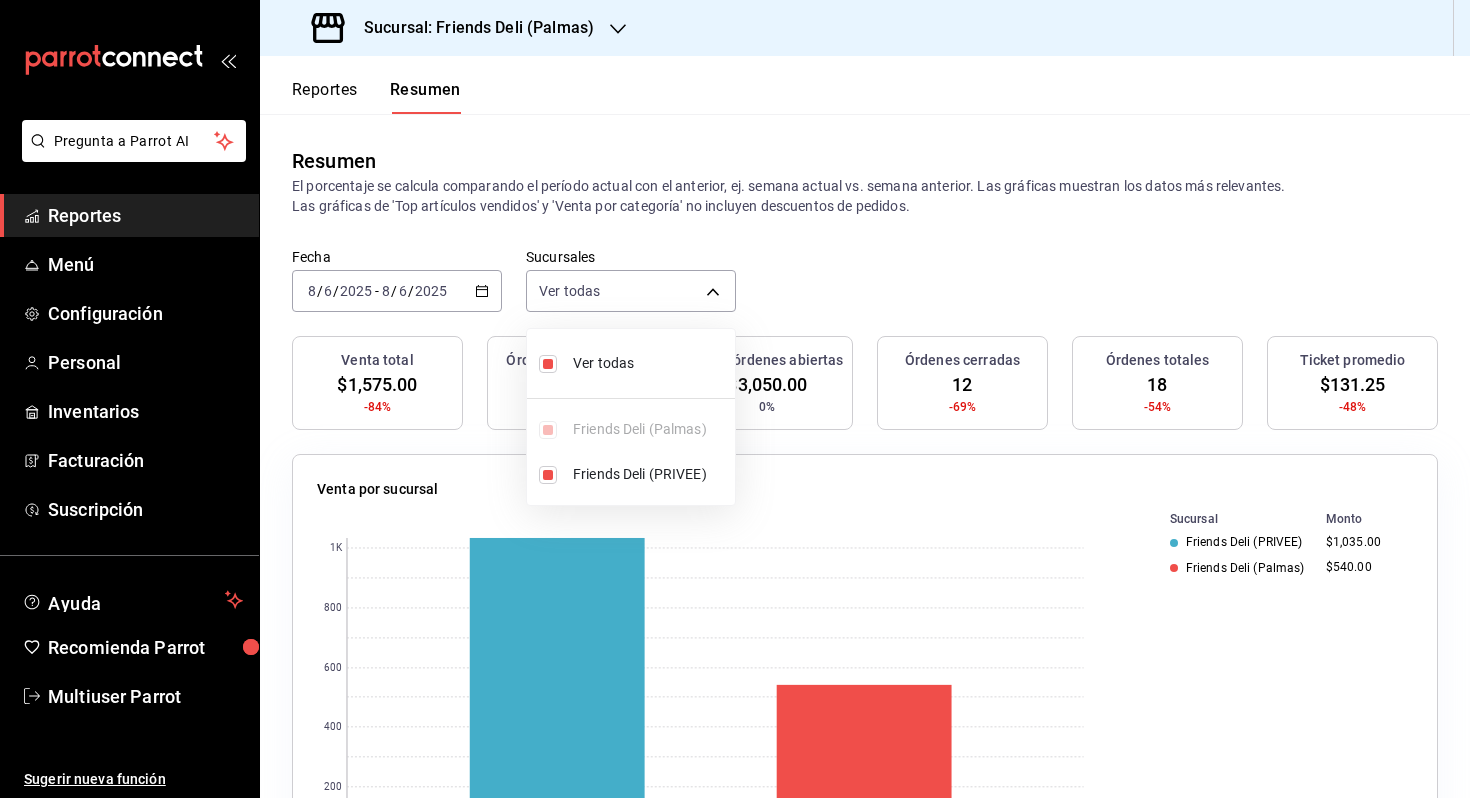click at bounding box center [735, 399] 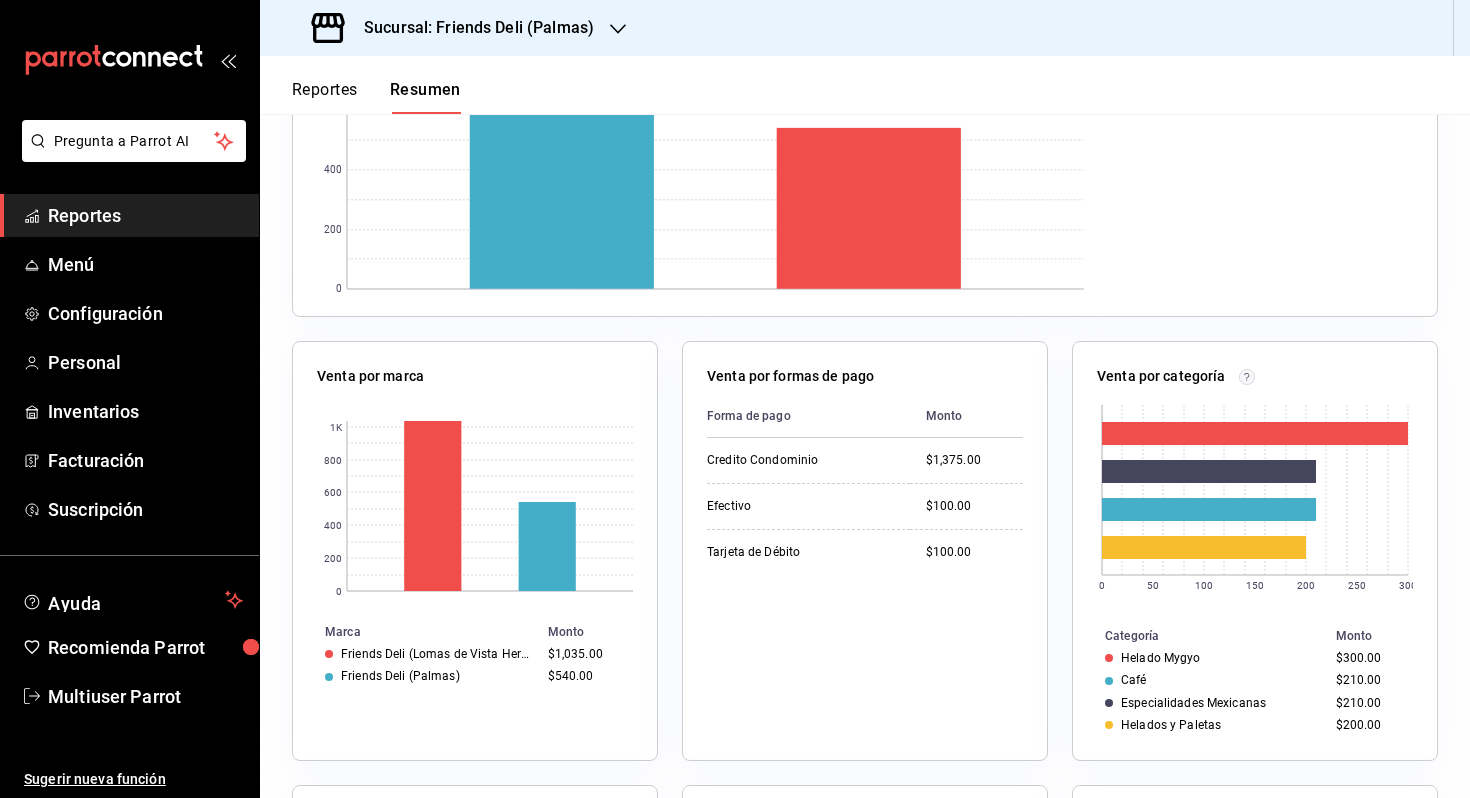 scroll, scrollTop: 556, scrollLeft: 0, axis: vertical 